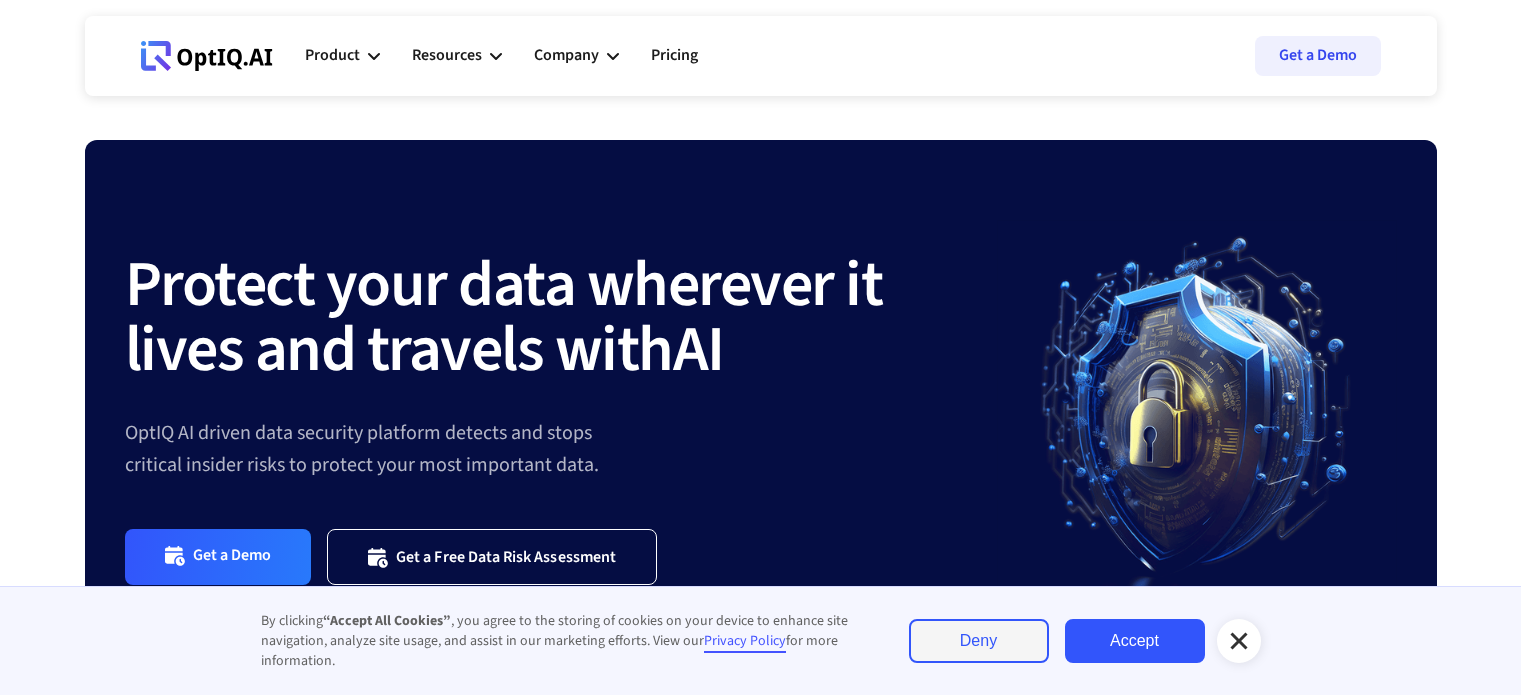 scroll, scrollTop: 0, scrollLeft: 0, axis: both 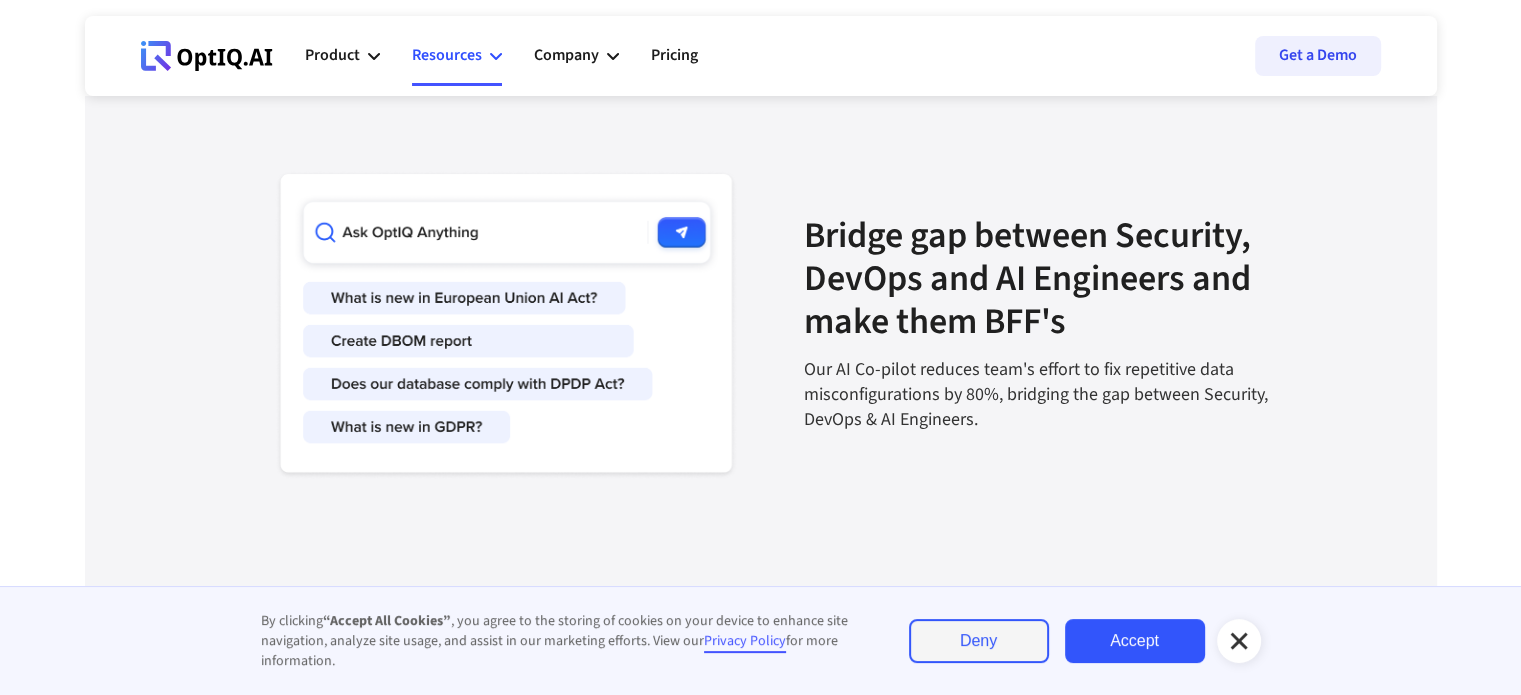 click on "Resources" at bounding box center [447, 55] 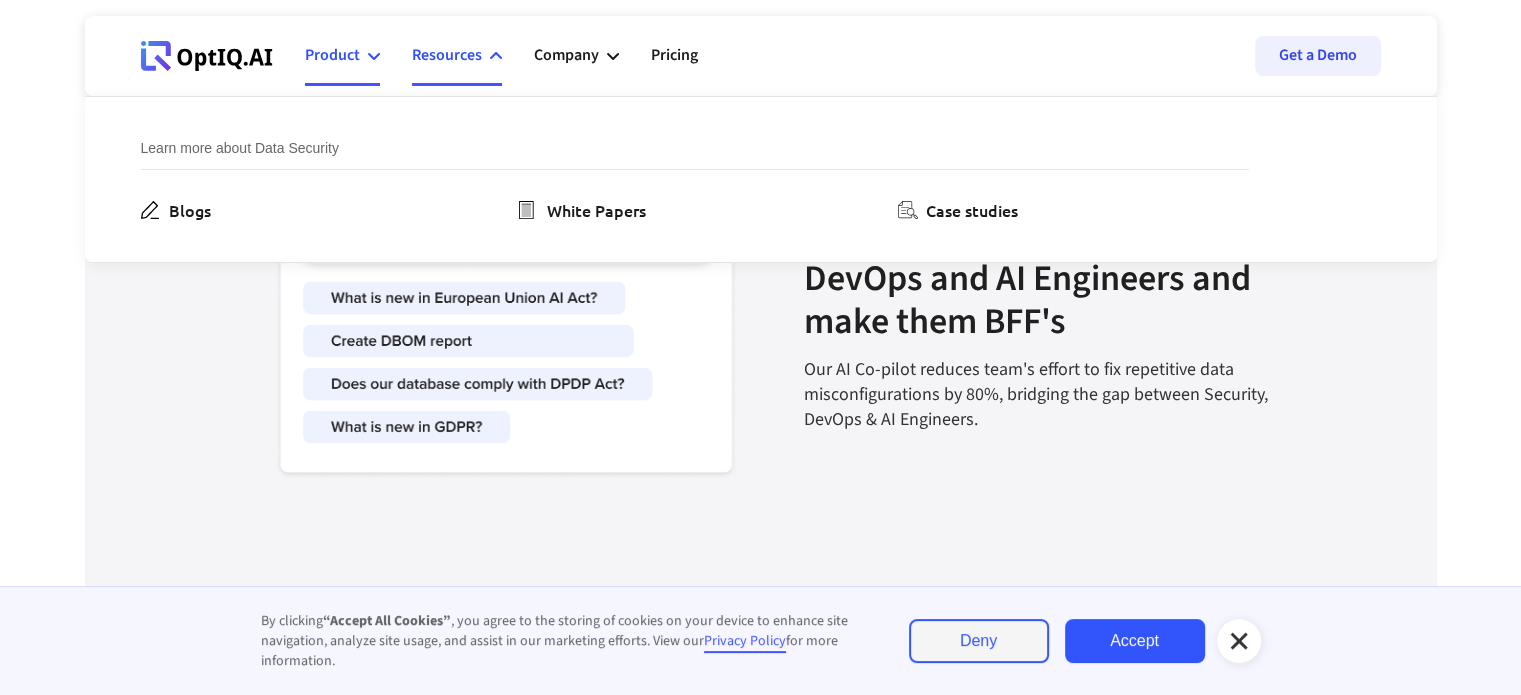 click on "Product" at bounding box center (342, 56) 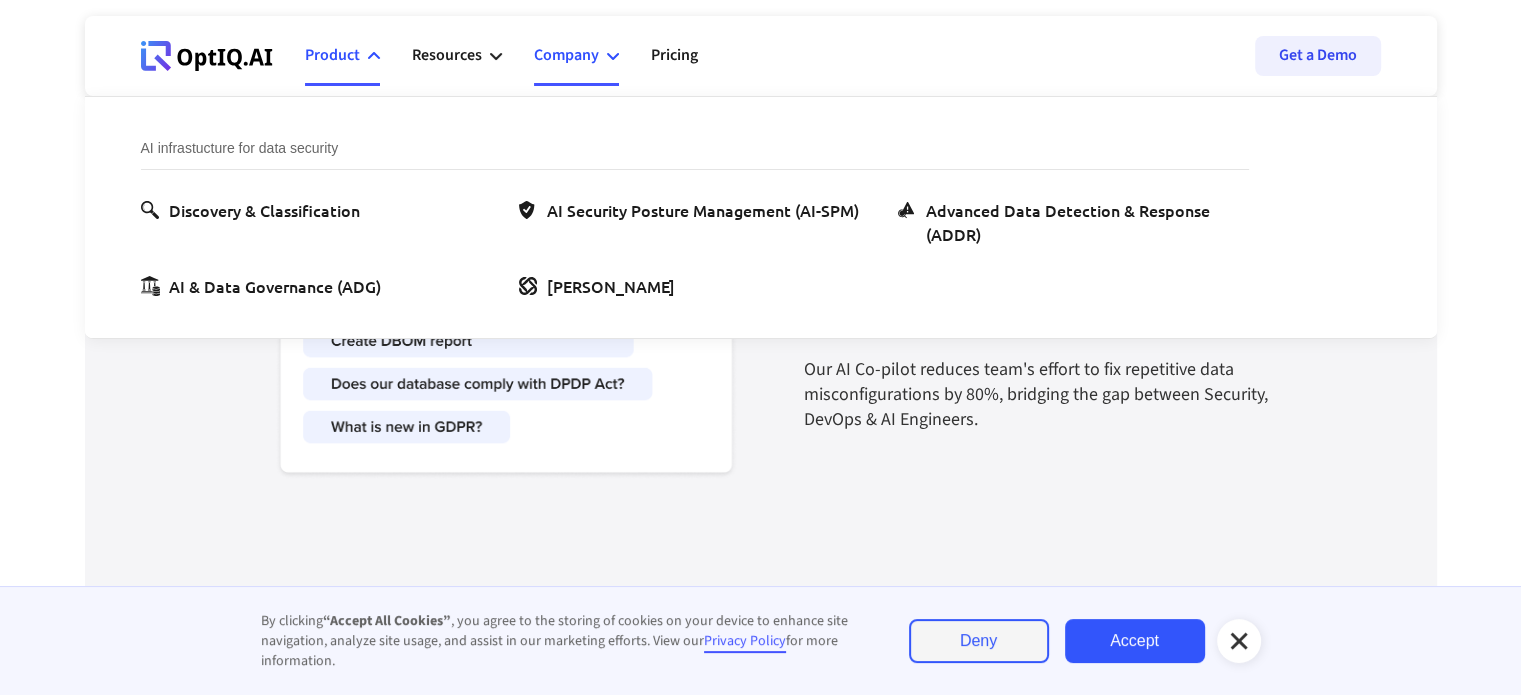 click on "Company" at bounding box center [576, 56] 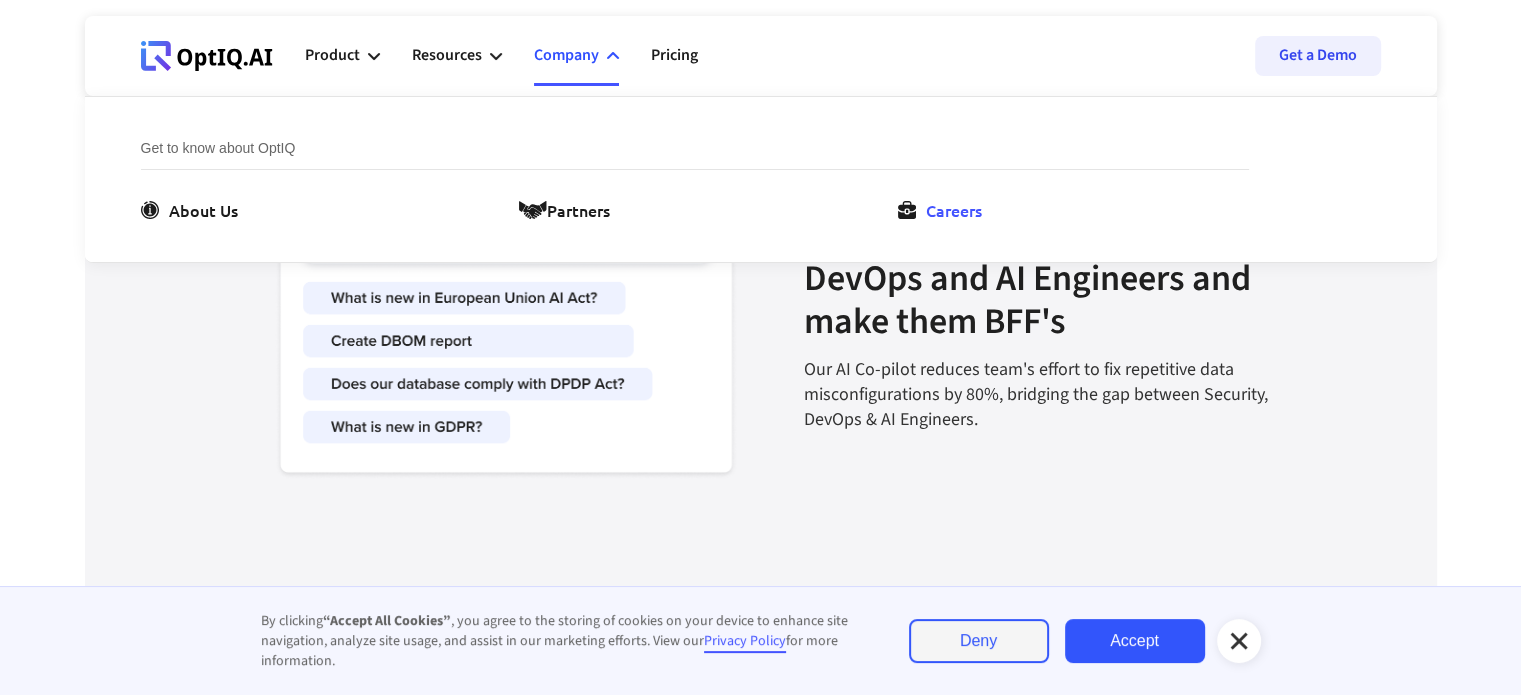 click on "Careers" at bounding box center (954, 210) 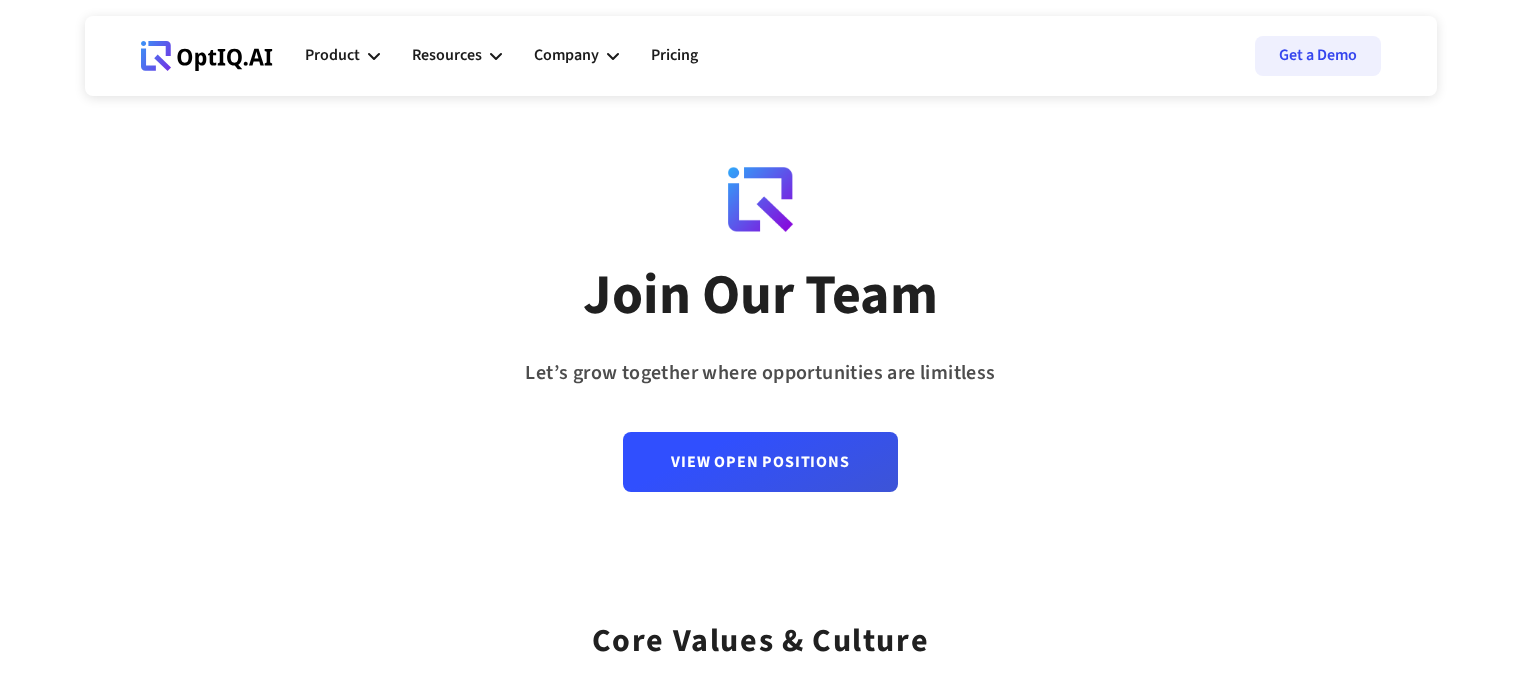 scroll, scrollTop: 0, scrollLeft: 0, axis: both 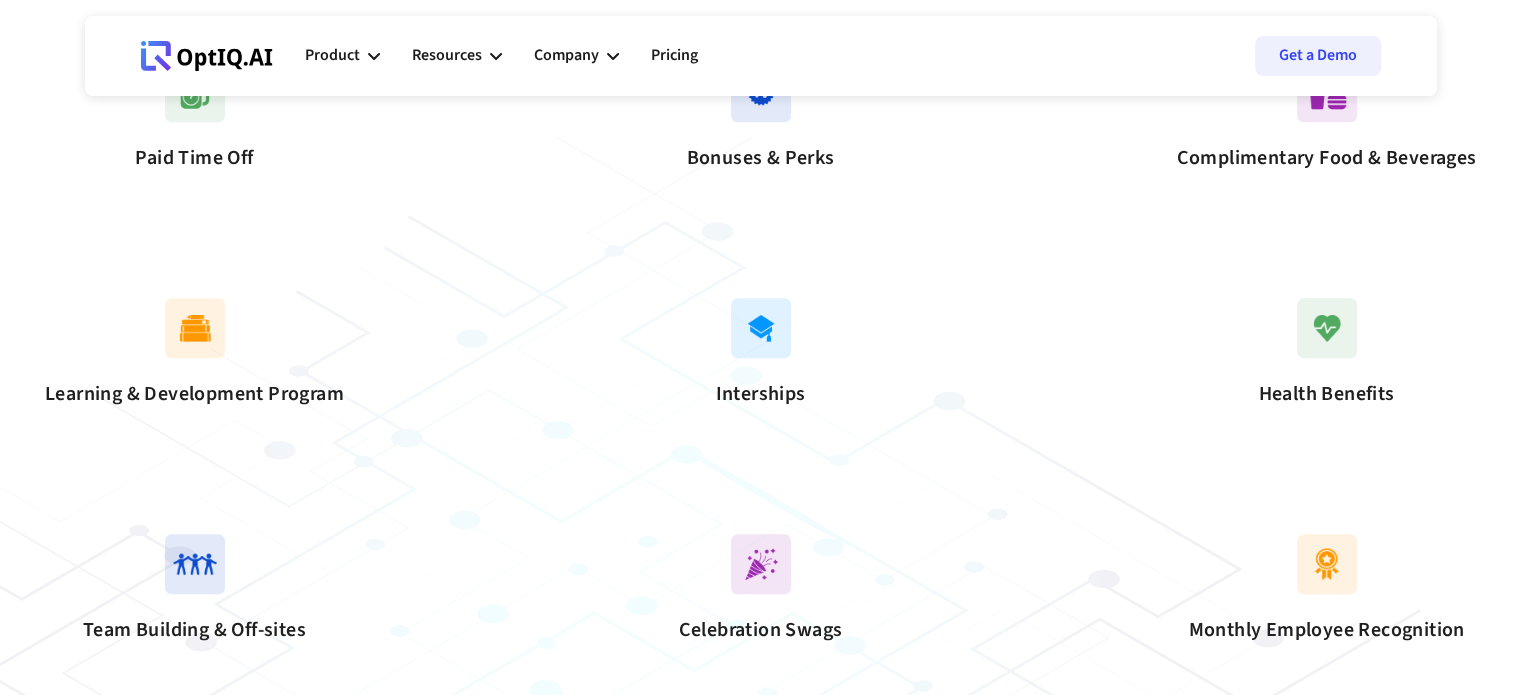 click at bounding box center [761, 328] 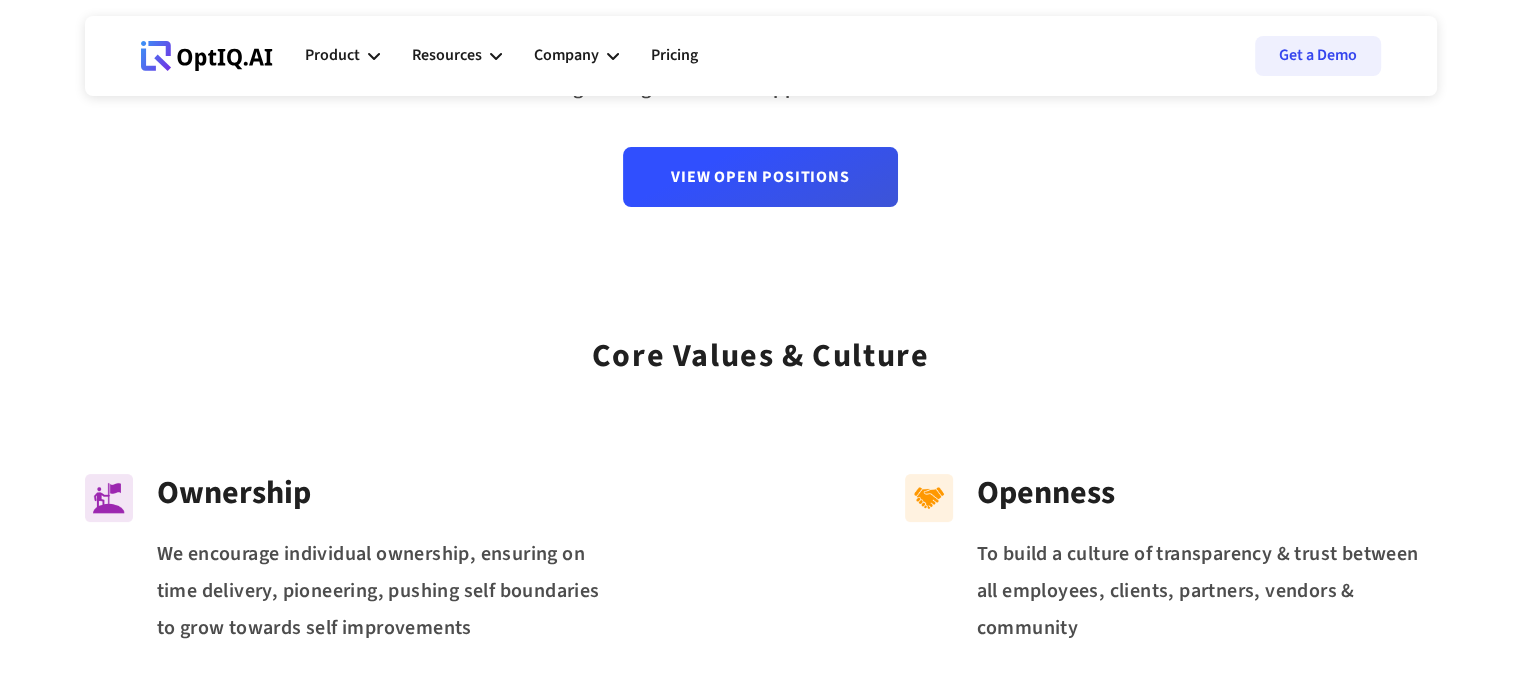 scroll, scrollTop: 203, scrollLeft: 0, axis: vertical 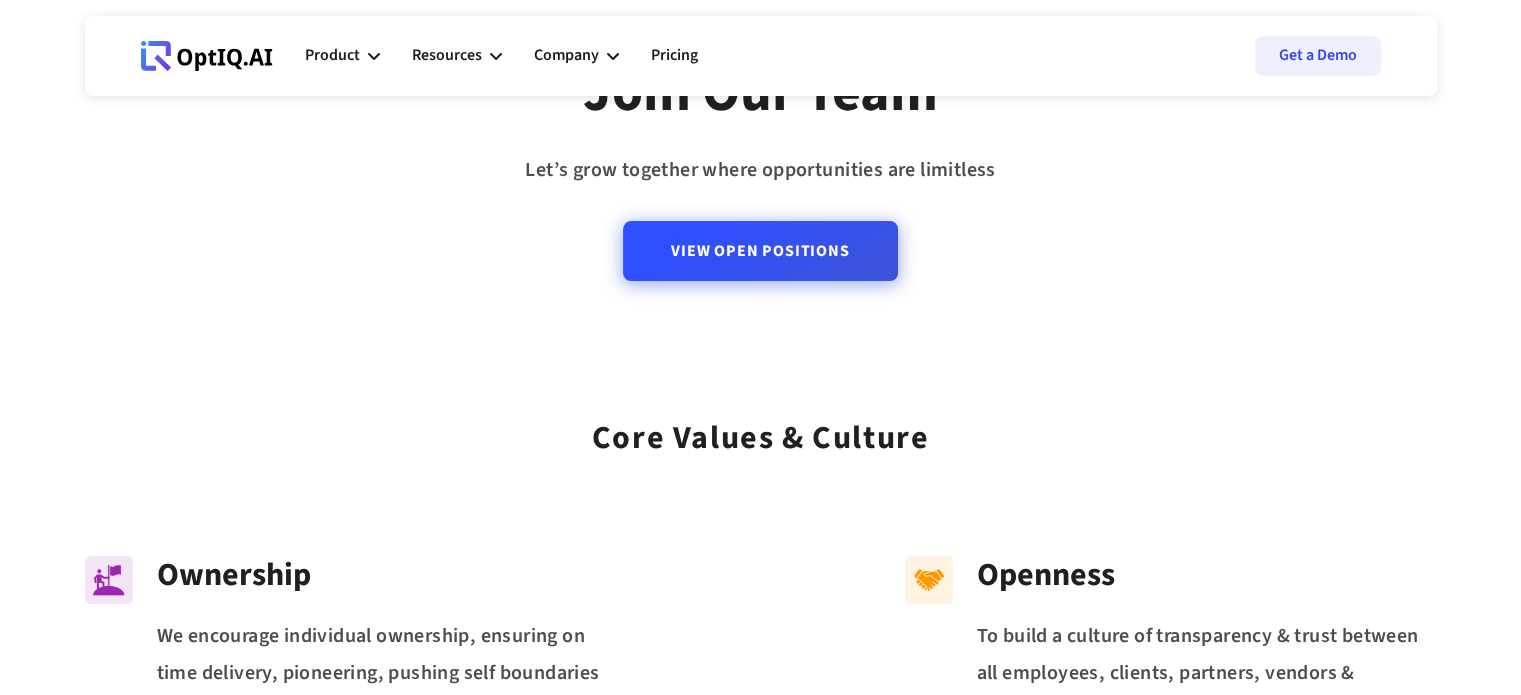 click on "View Open Positions" at bounding box center [760, 251] 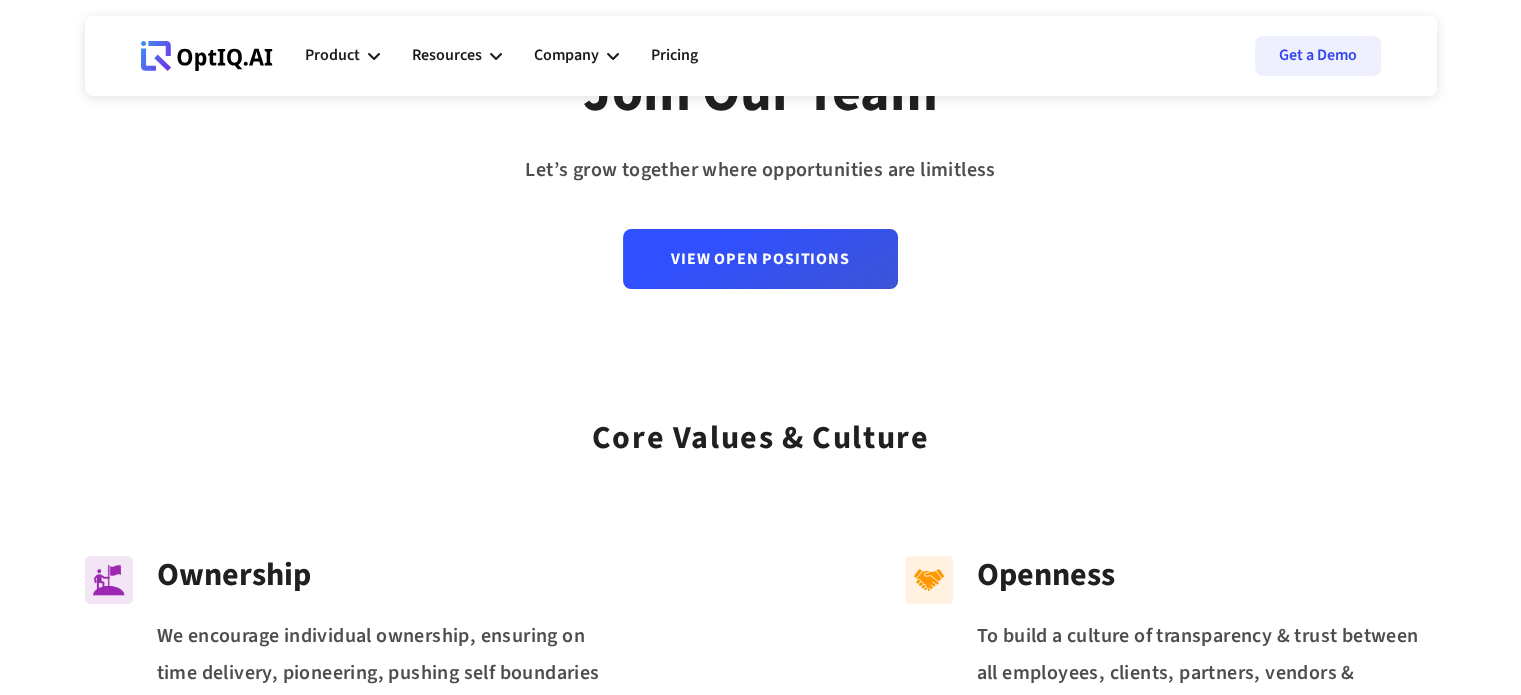 click 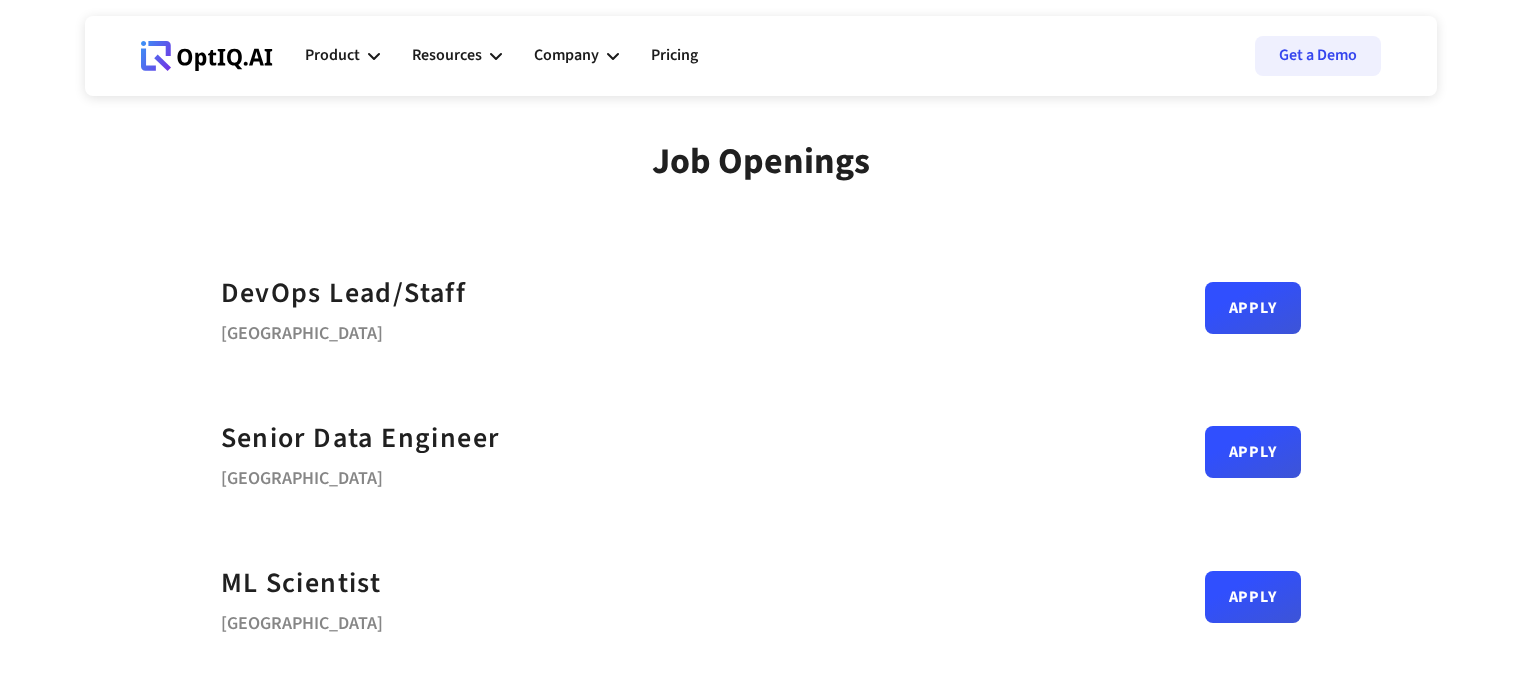 scroll, scrollTop: 0, scrollLeft: 0, axis: both 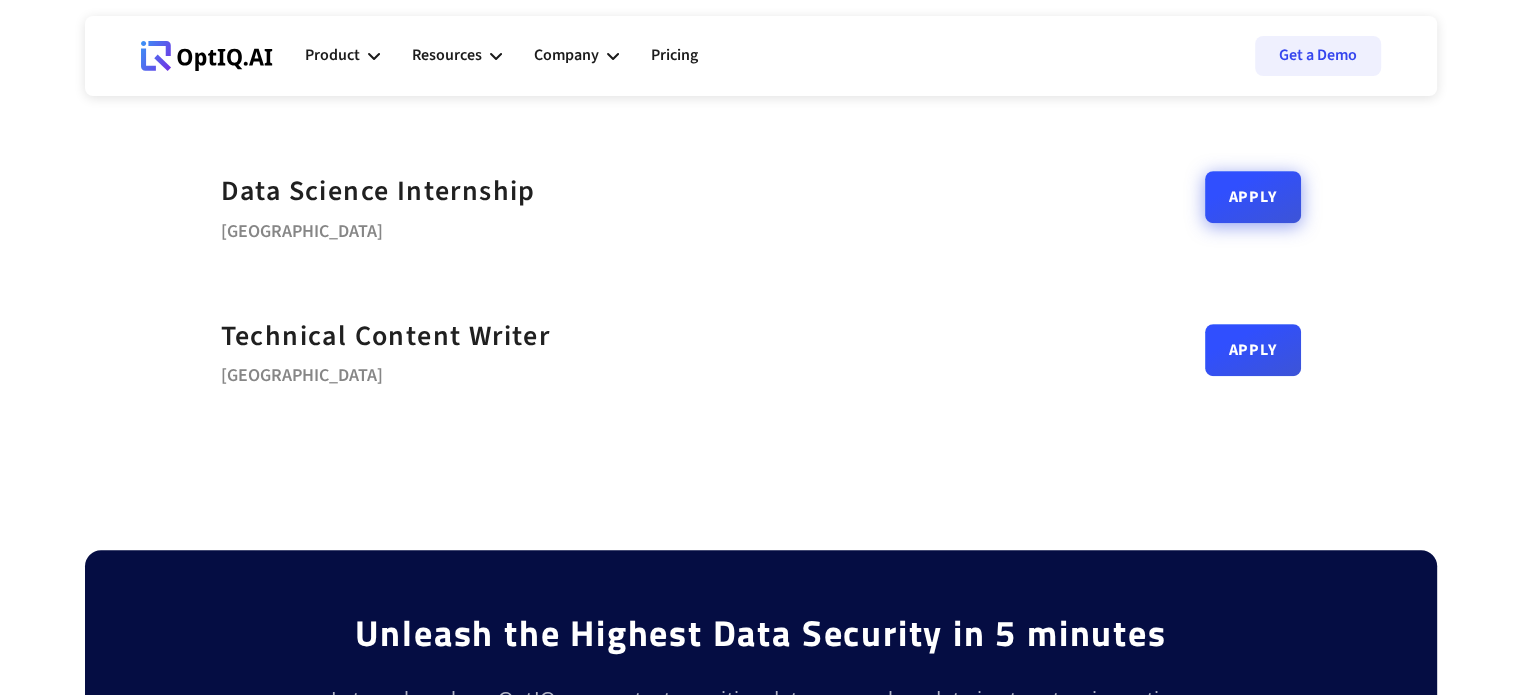 click on "Apply" at bounding box center [1253, 197] 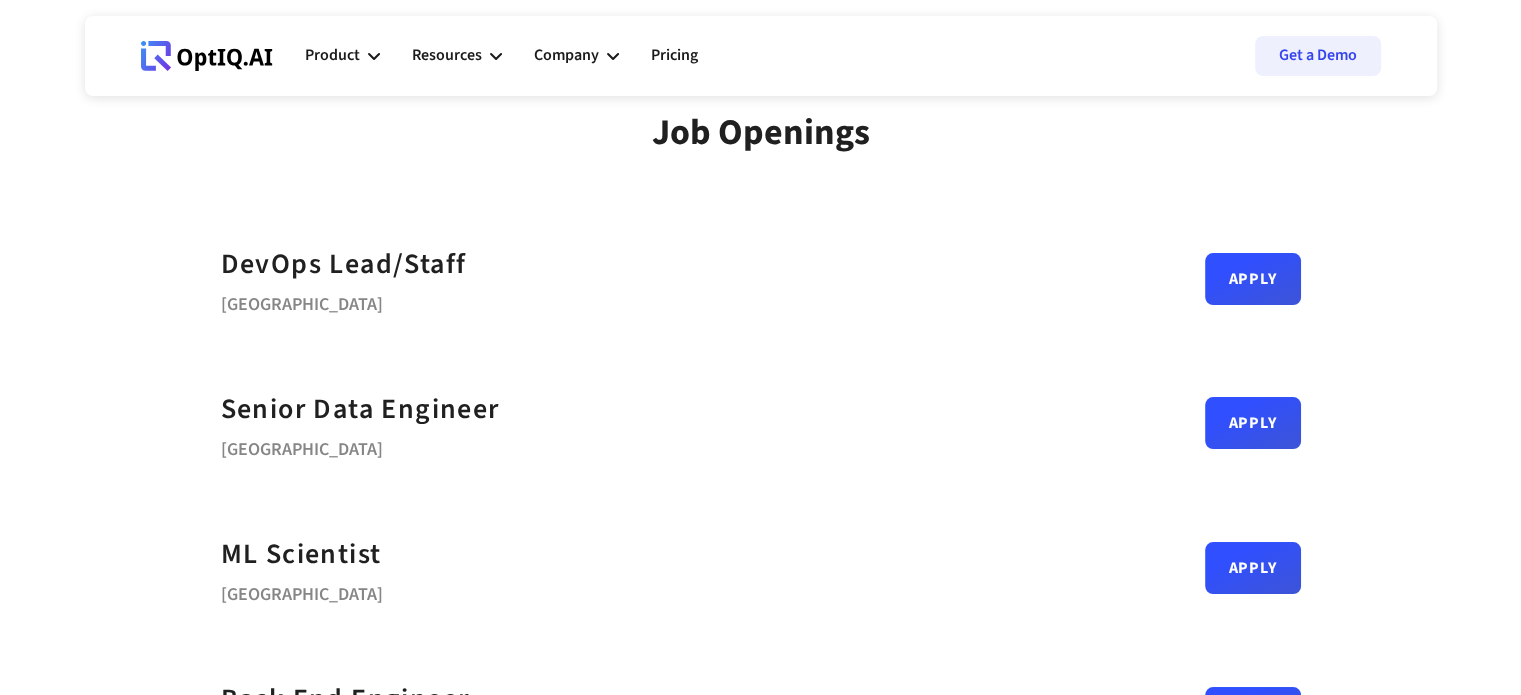 scroll, scrollTop: 0, scrollLeft: 0, axis: both 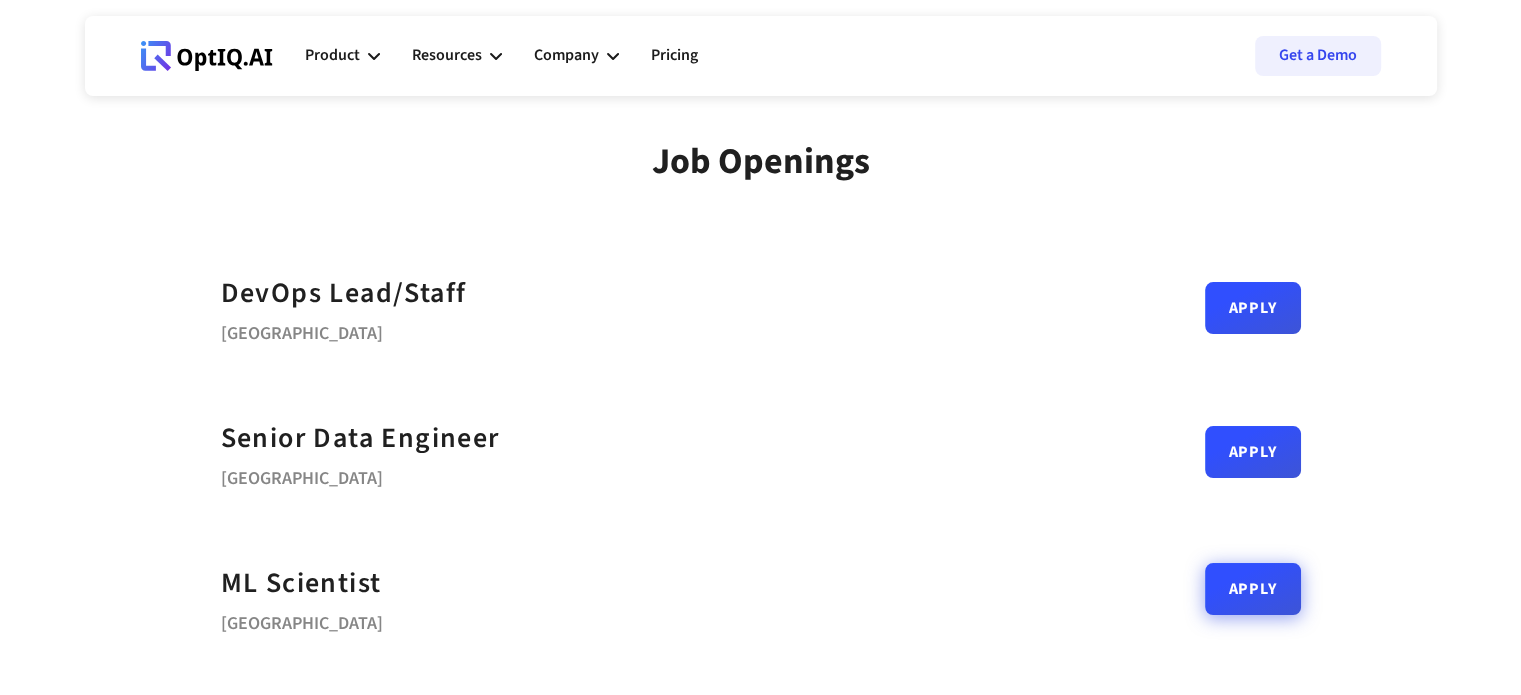click on "Apply" at bounding box center (1253, 589) 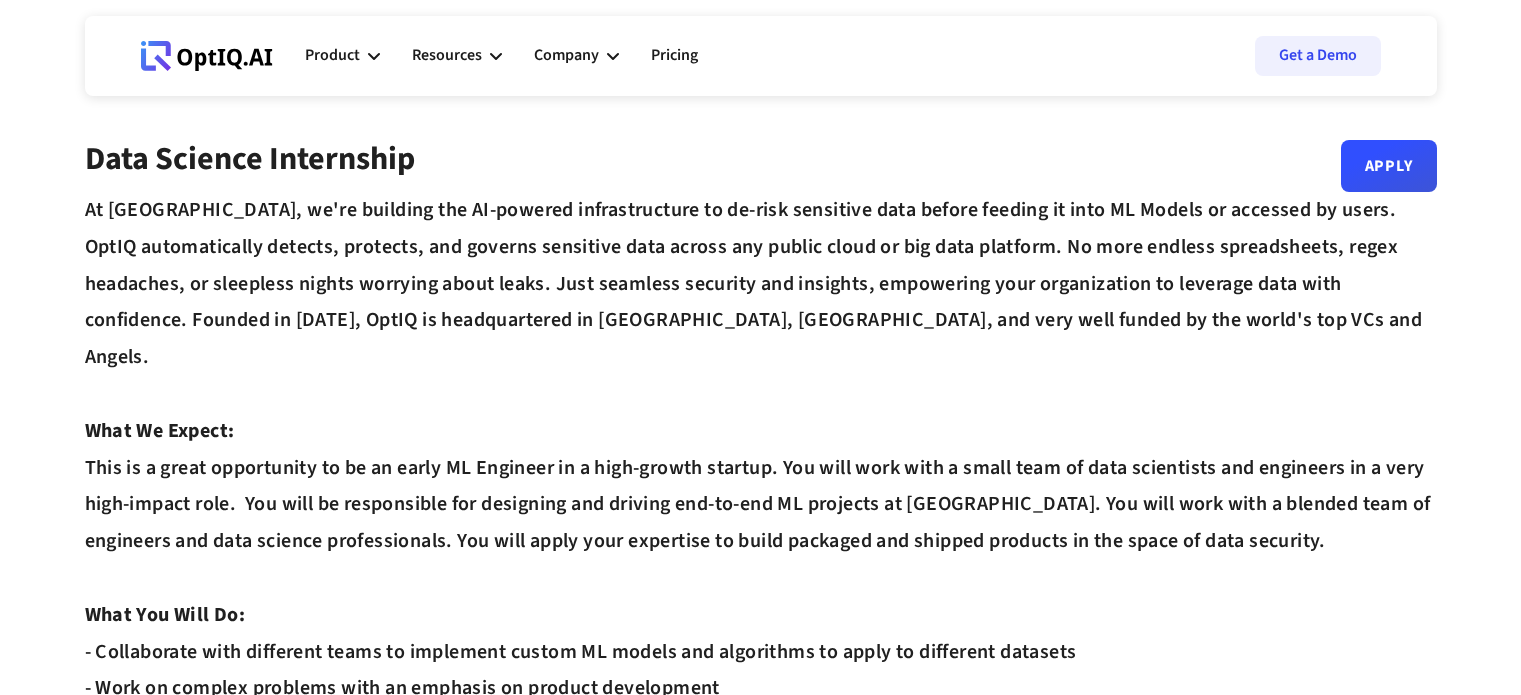 scroll, scrollTop: 0, scrollLeft: 0, axis: both 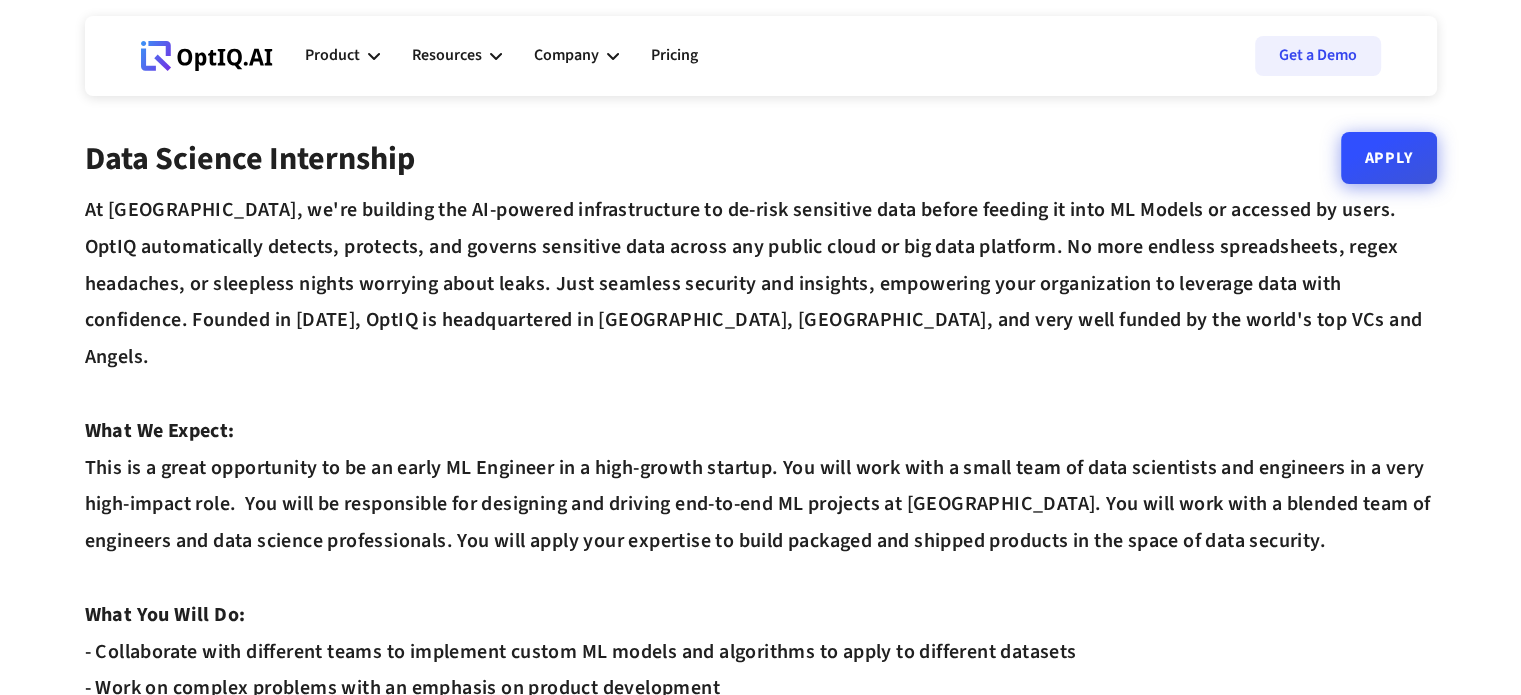click on "Apply" at bounding box center (1389, 158) 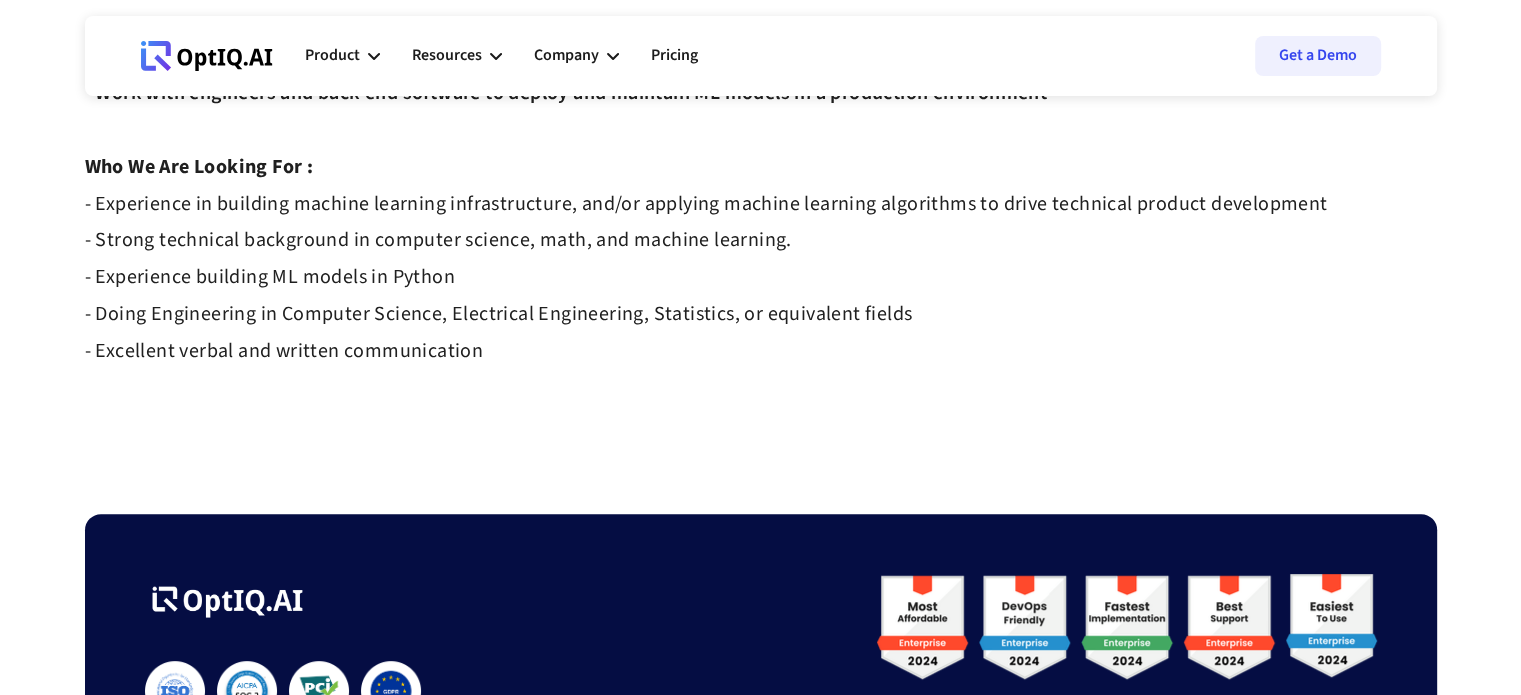 scroll, scrollTop: 0, scrollLeft: 0, axis: both 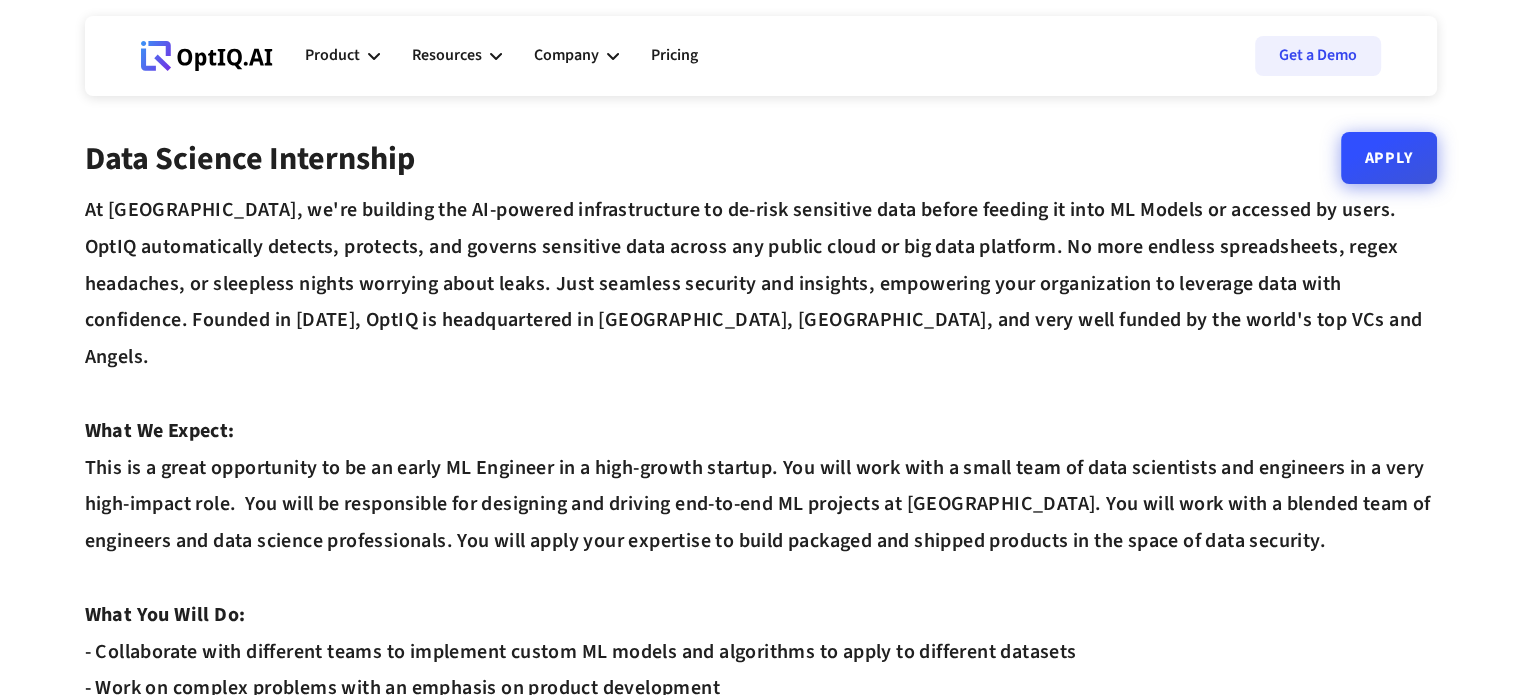 click on "Apply" at bounding box center [1389, 158] 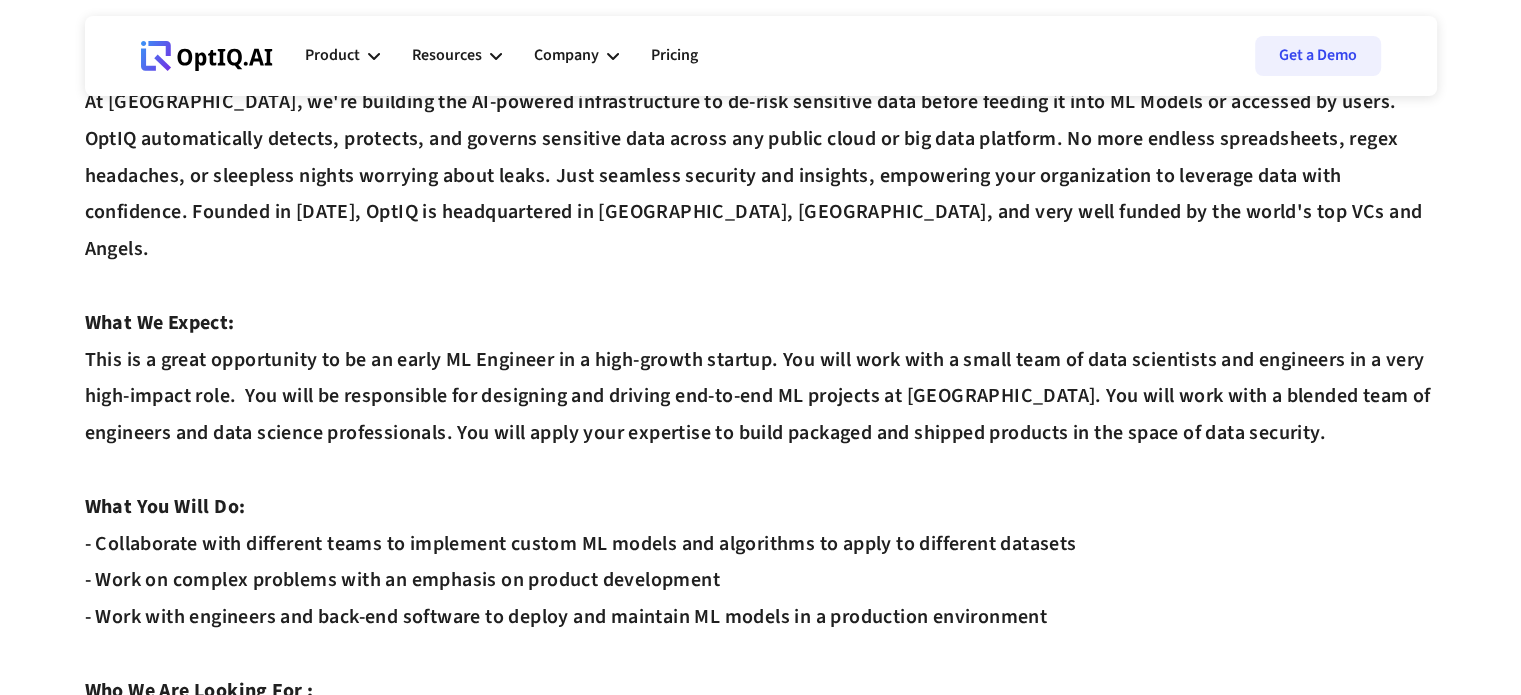 scroll, scrollTop: 0, scrollLeft: 0, axis: both 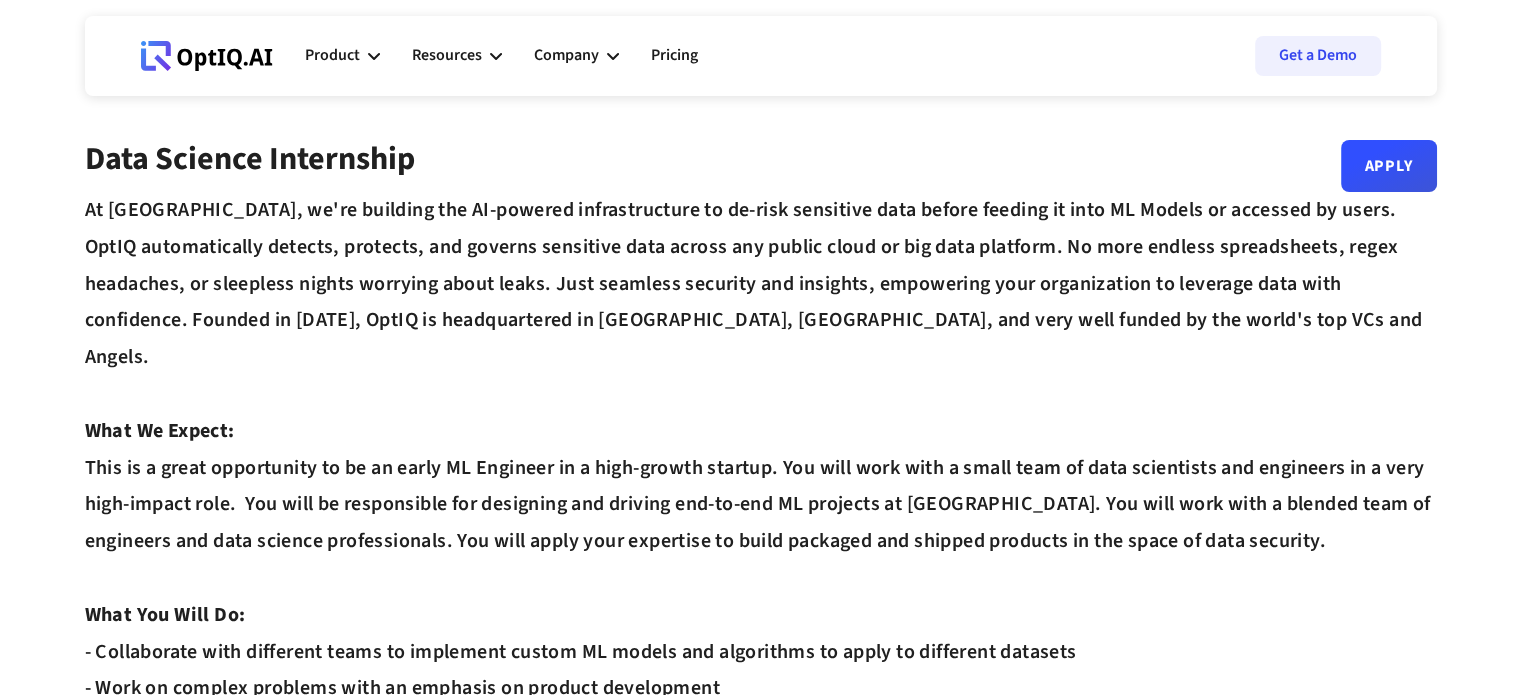 click 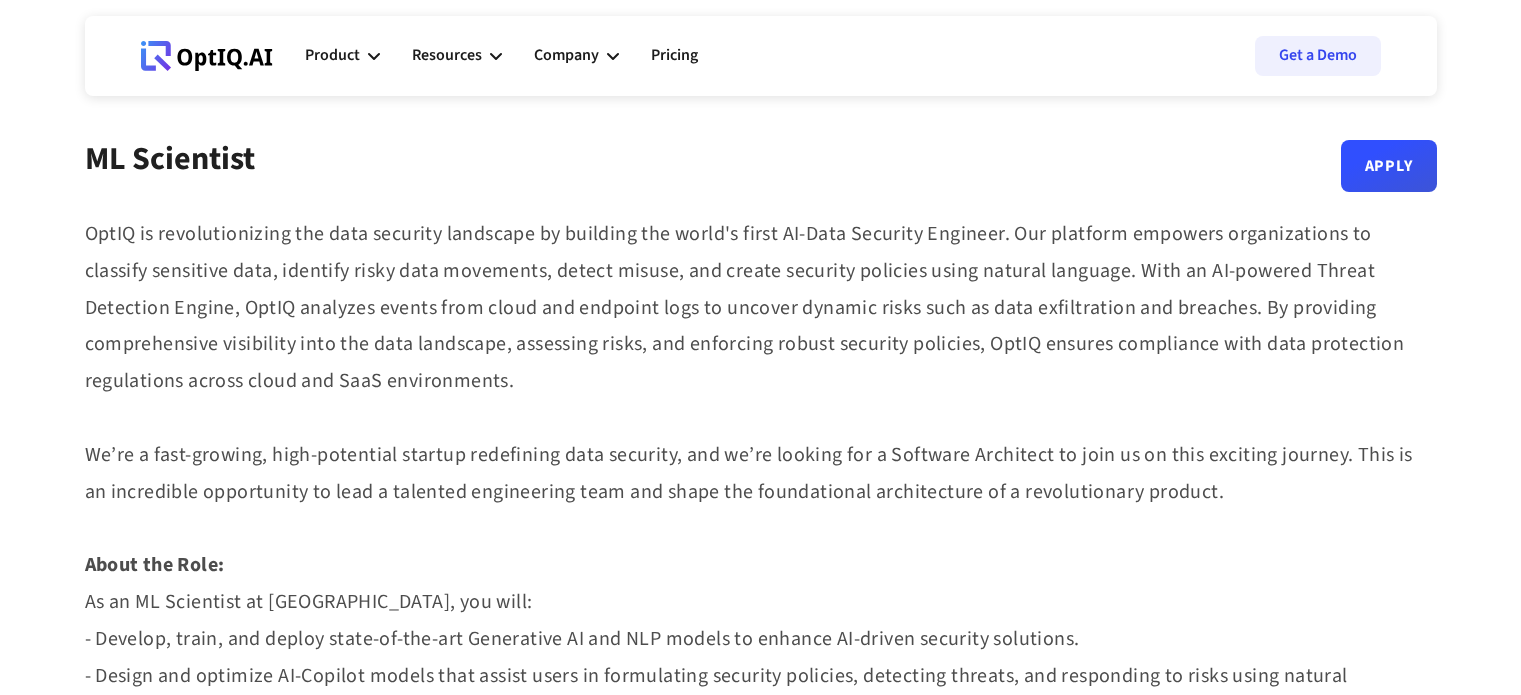 scroll, scrollTop: 0, scrollLeft: 0, axis: both 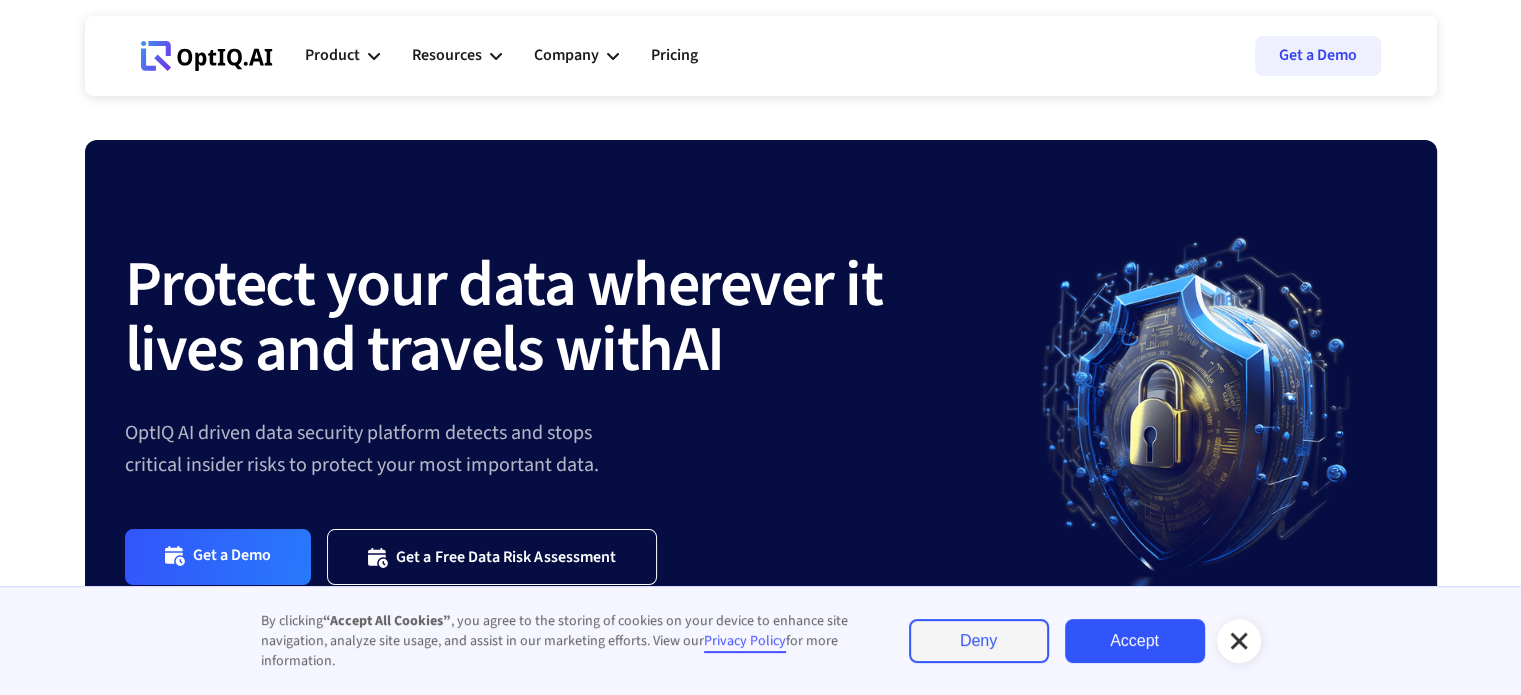 drag, startPoint x: 788, startPoint y: 187, endPoint x: 800, endPoint y: 190, distance: 12.369317 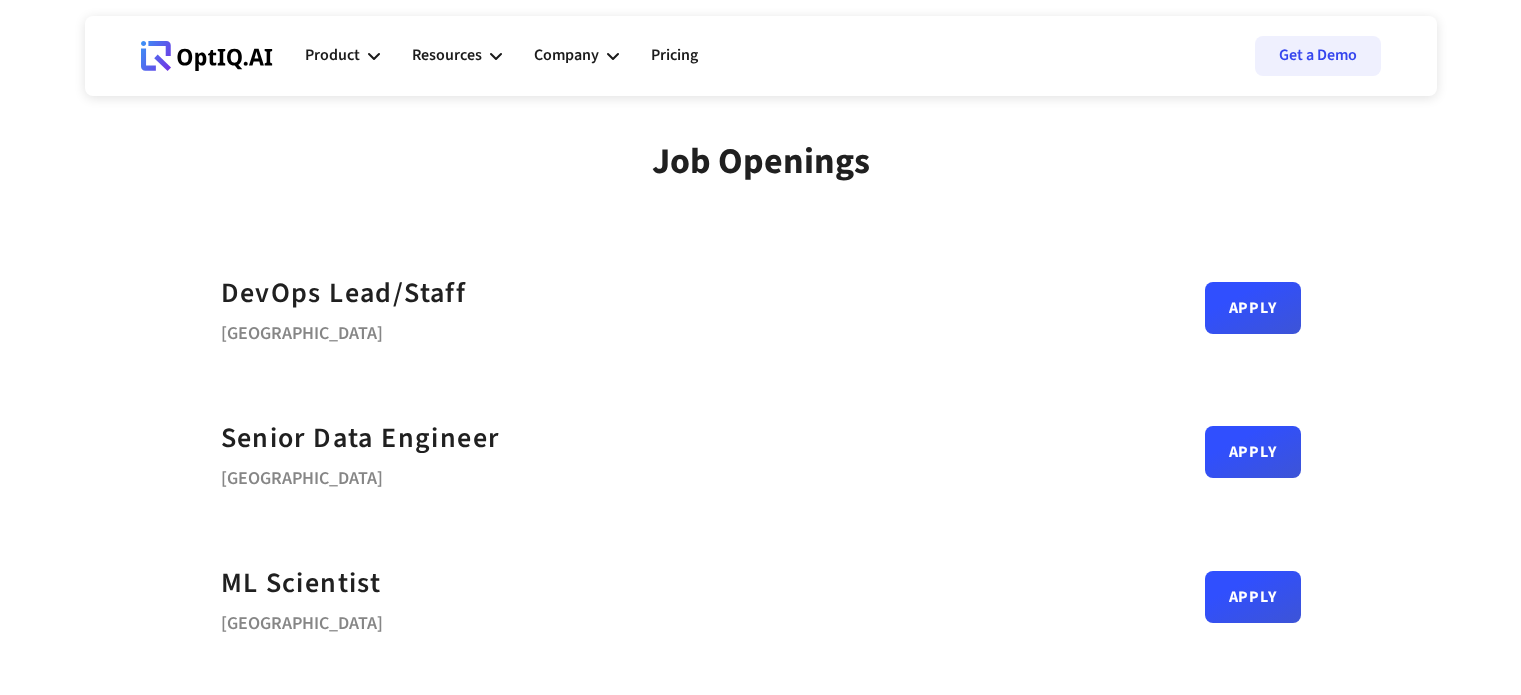 scroll, scrollTop: 0, scrollLeft: 0, axis: both 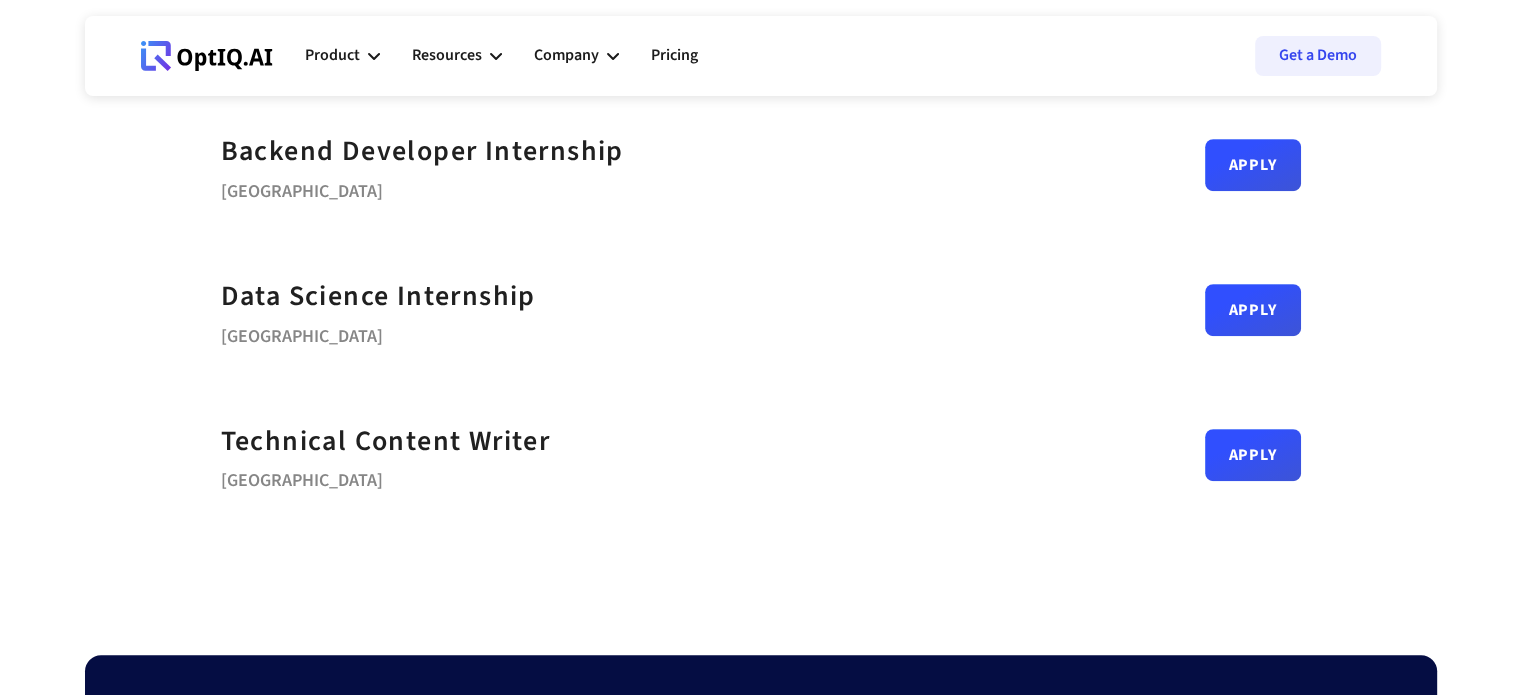 drag, startPoint x: 1535, startPoint y: 264, endPoint x: 1488, endPoint y: 323, distance: 75.43209 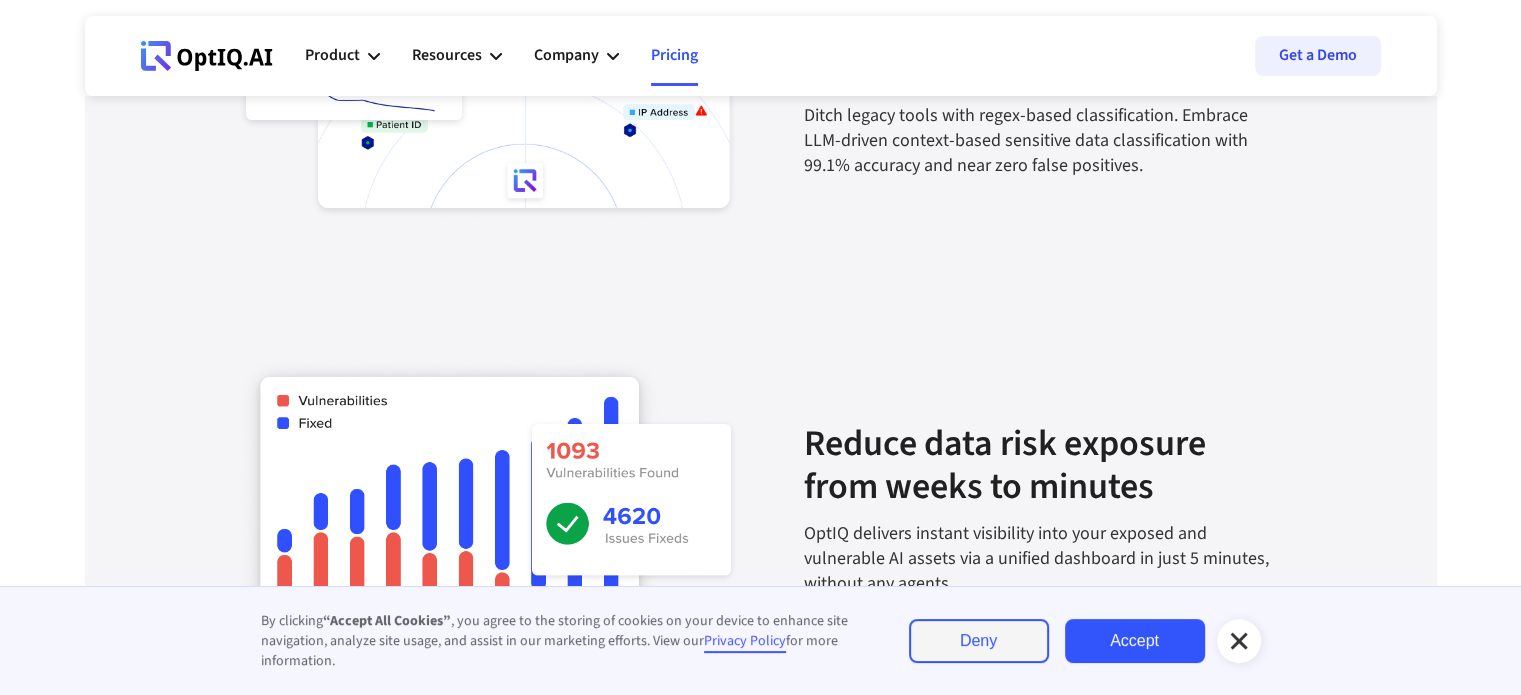 scroll, scrollTop: 2564, scrollLeft: 0, axis: vertical 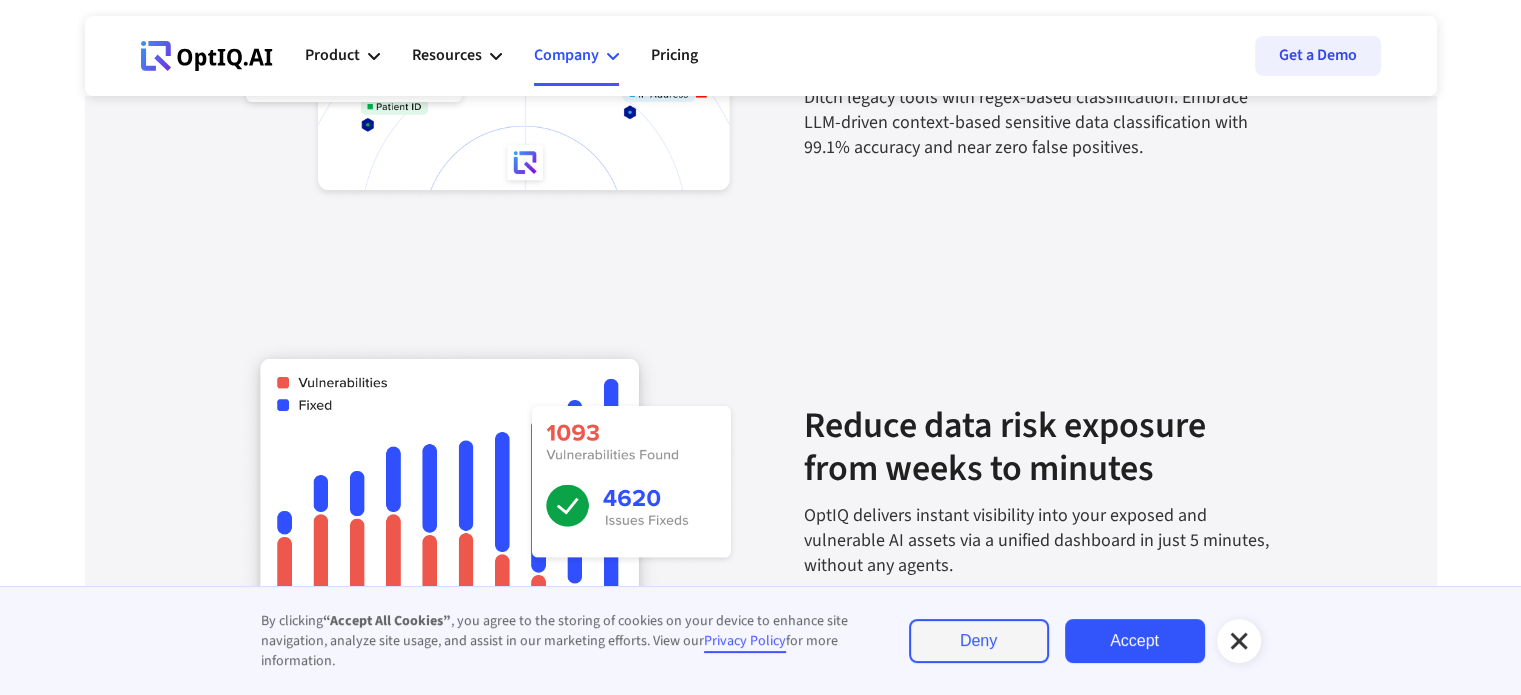 click on "Company" at bounding box center [576, 56] 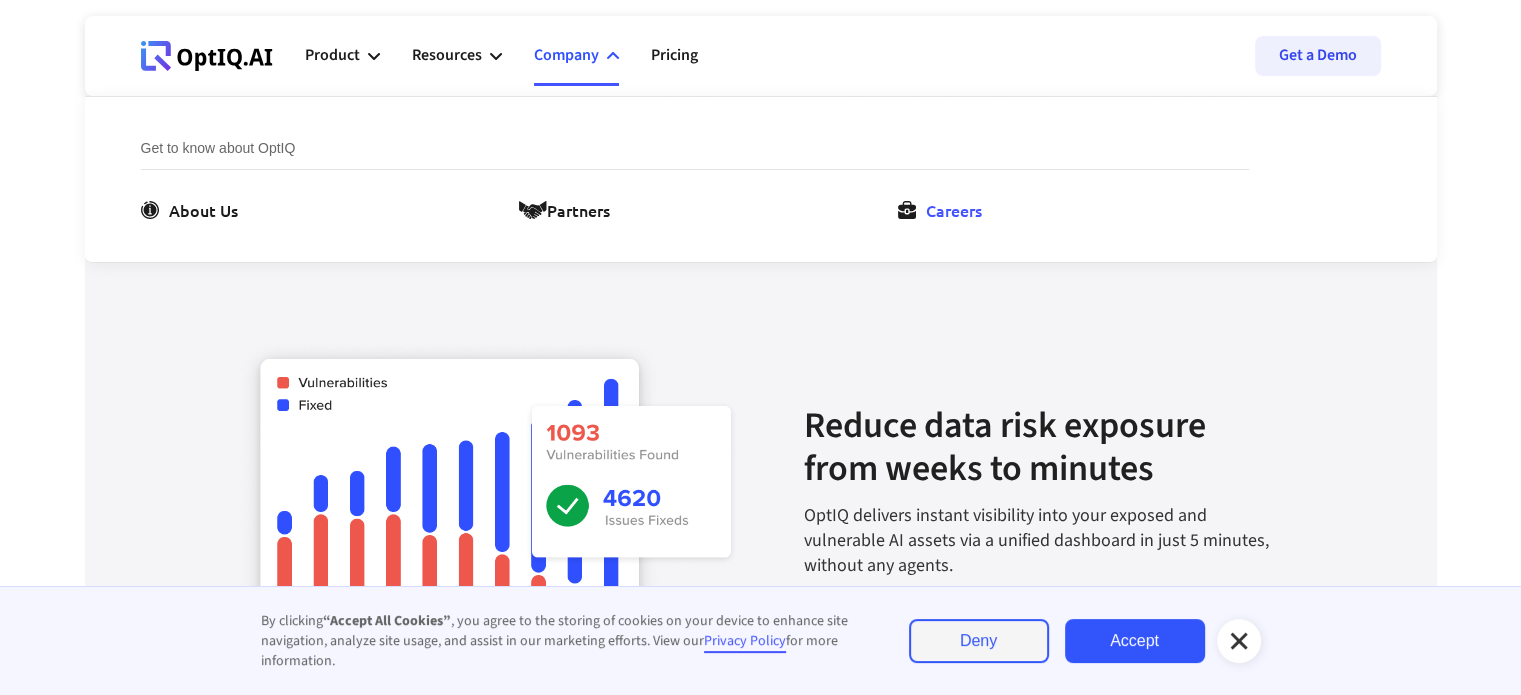 click on "Careers" at bounding box center (954, 210) 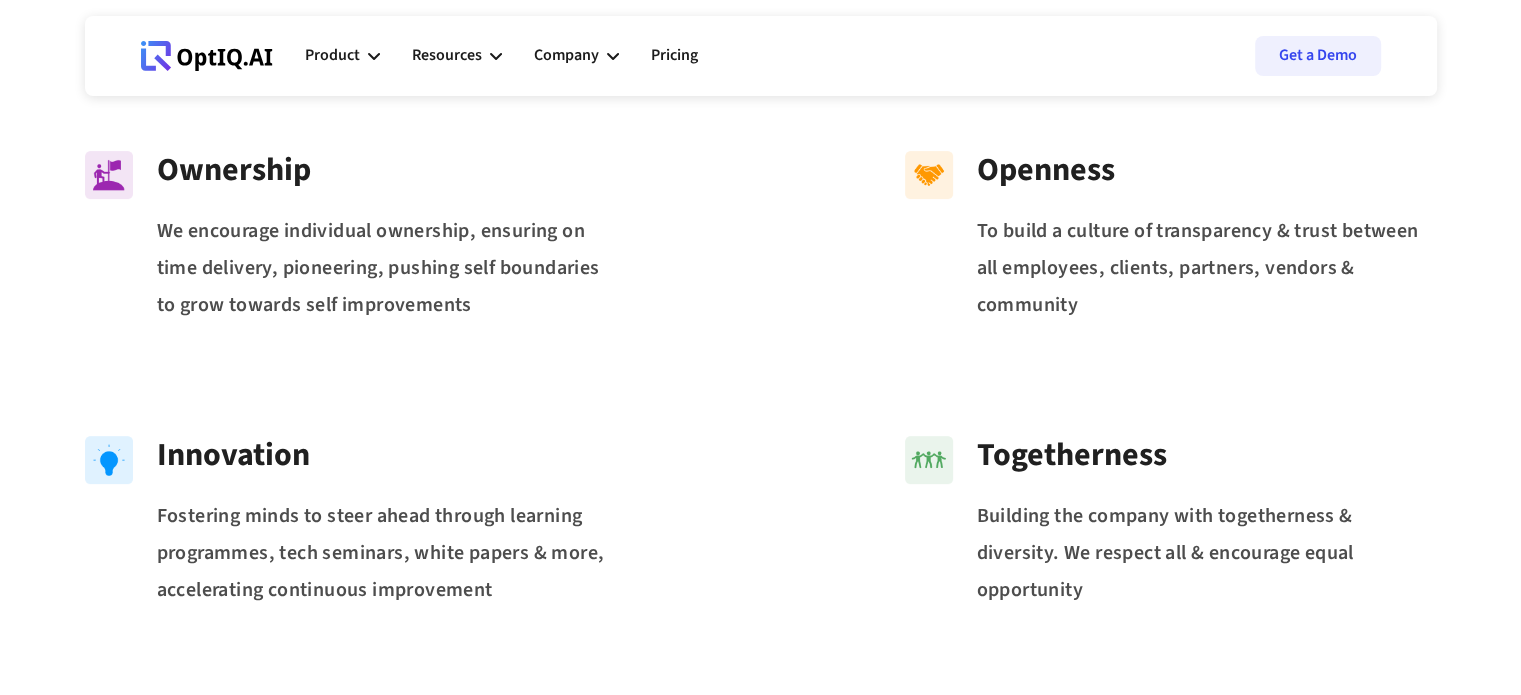 scroll, scrollTop: 612, scrollLeft: 0, axis: vertical 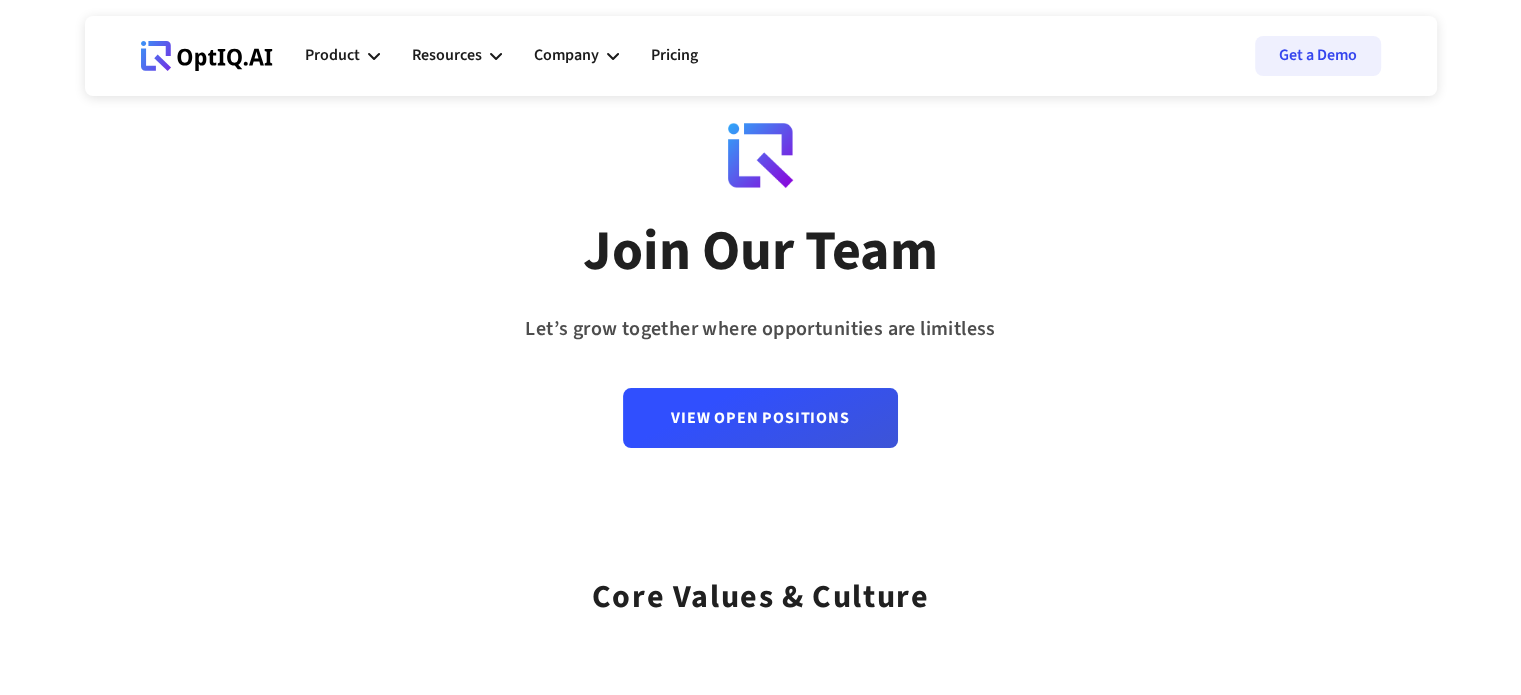 click on "Join Our Team Let’s grow together where opportunities are limitless View Open Positions" at bounding box center [760, 230] 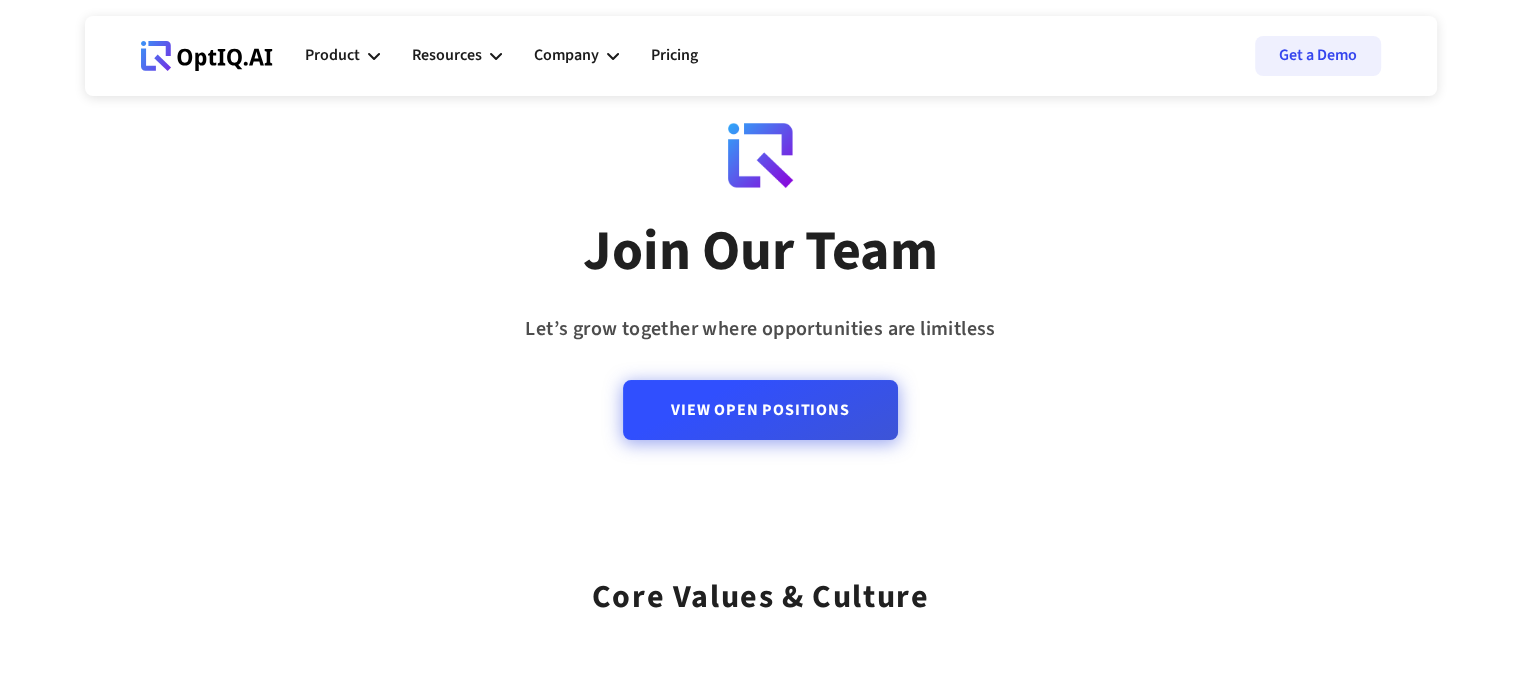 click on "View Open Positions" at bounding box center [760, 410] 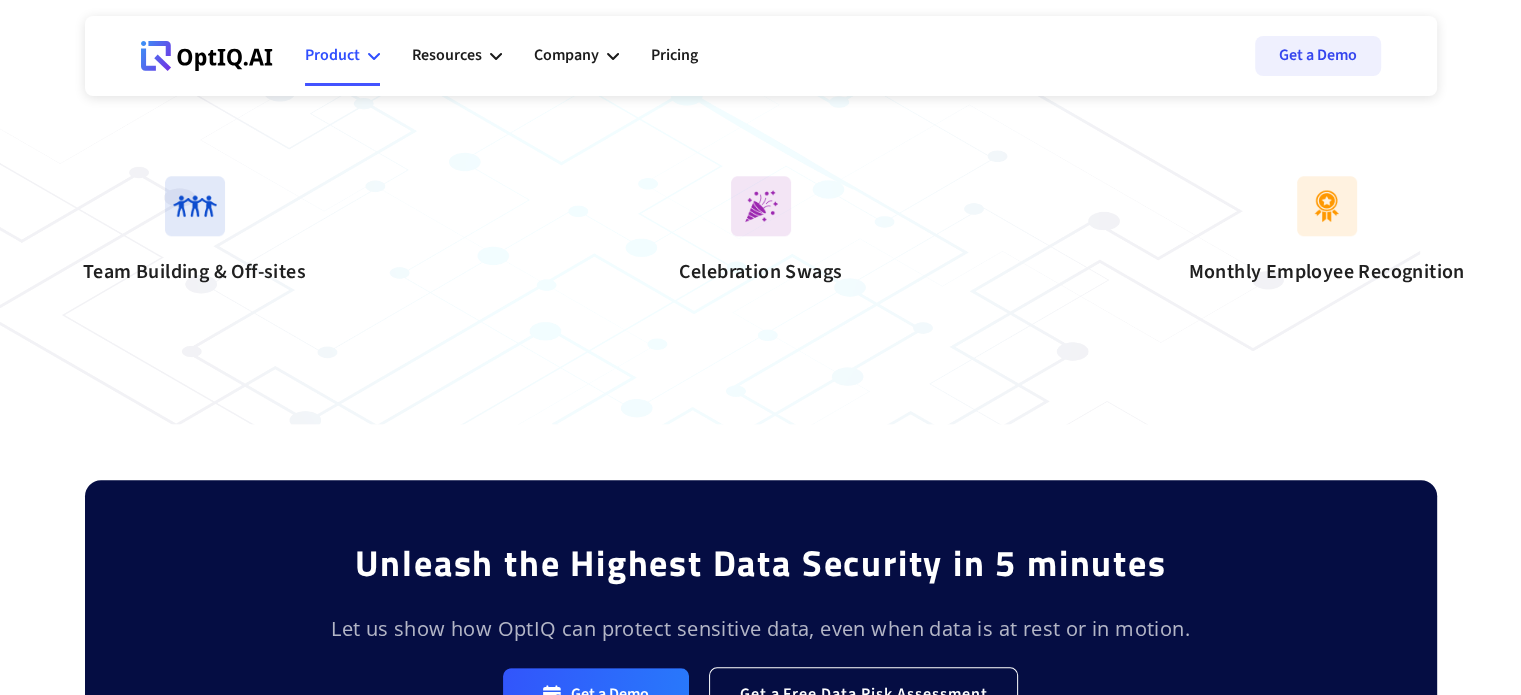 scroll, scrollTop: 2041, scrollLeft: 0, axis: vertical 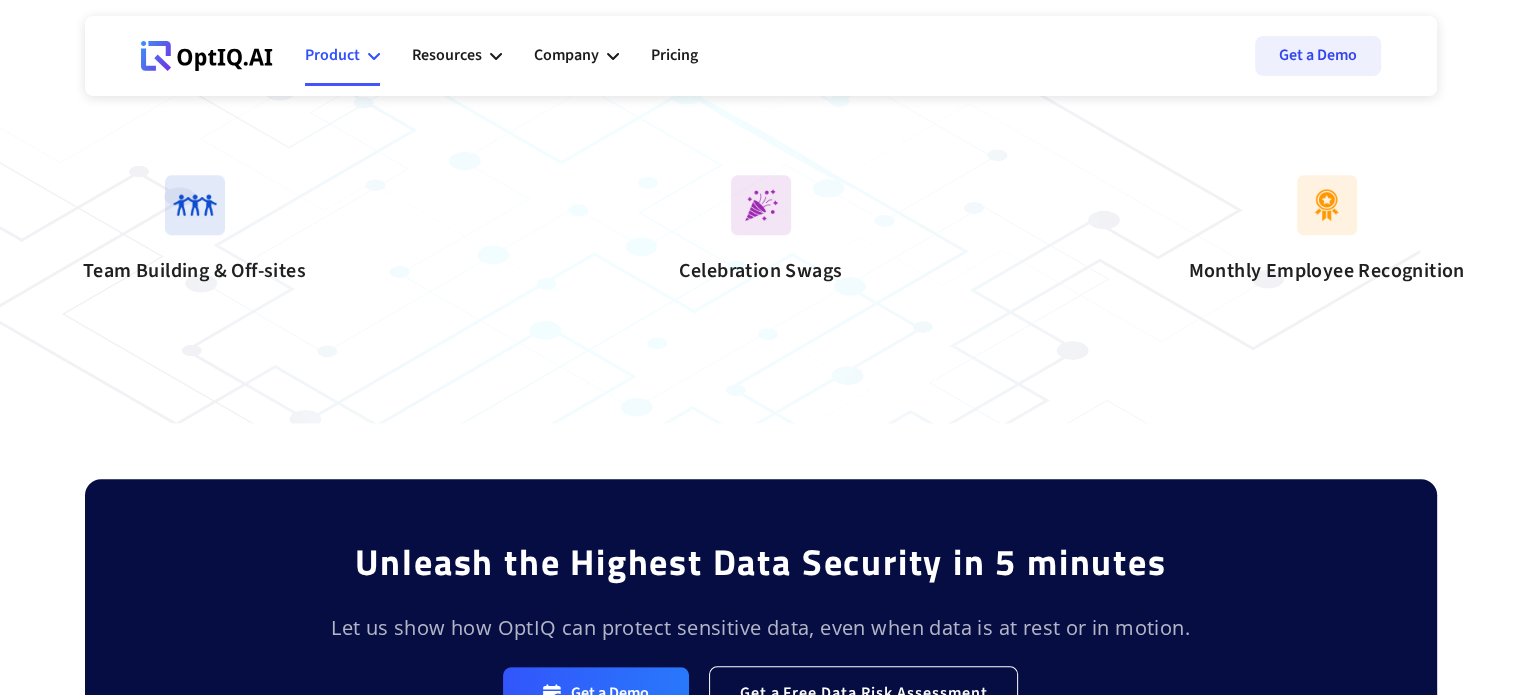 click on "Product" at bounding box center [332, 55] 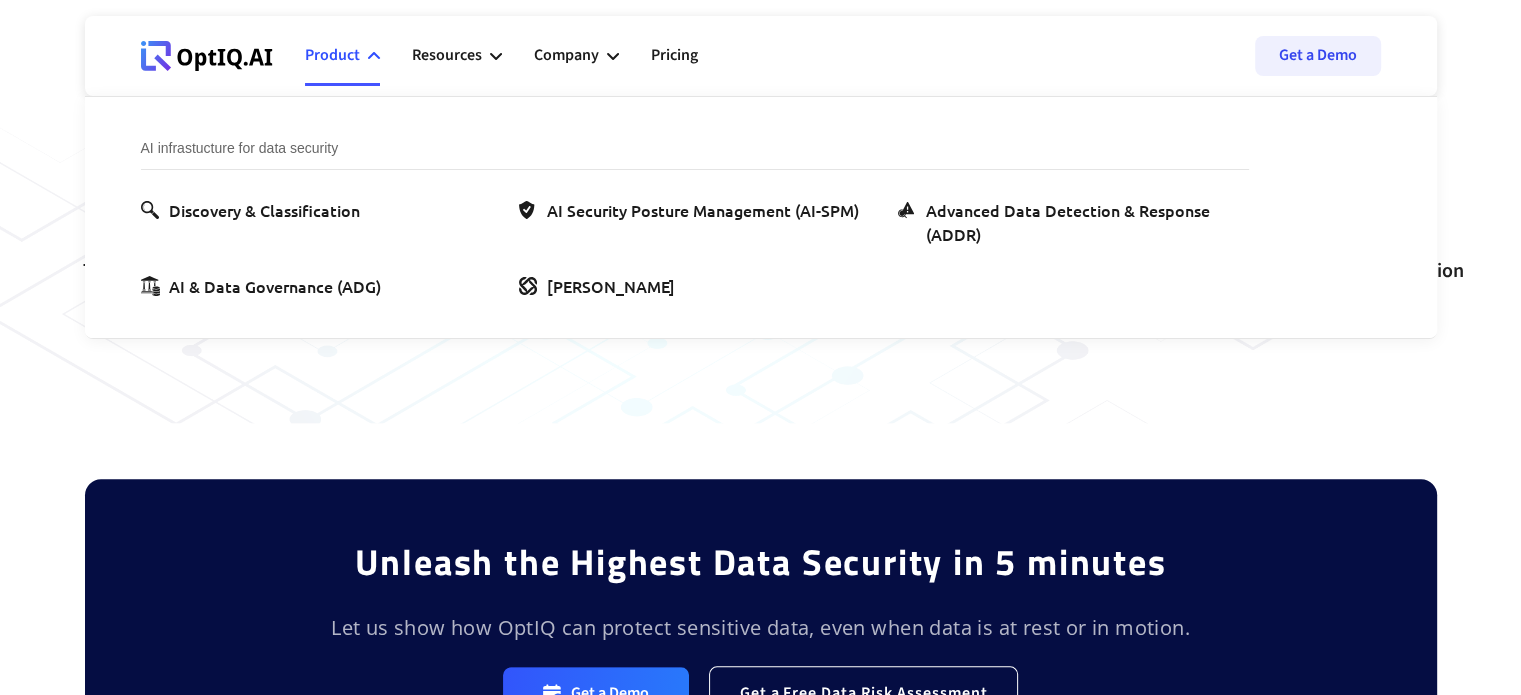 click 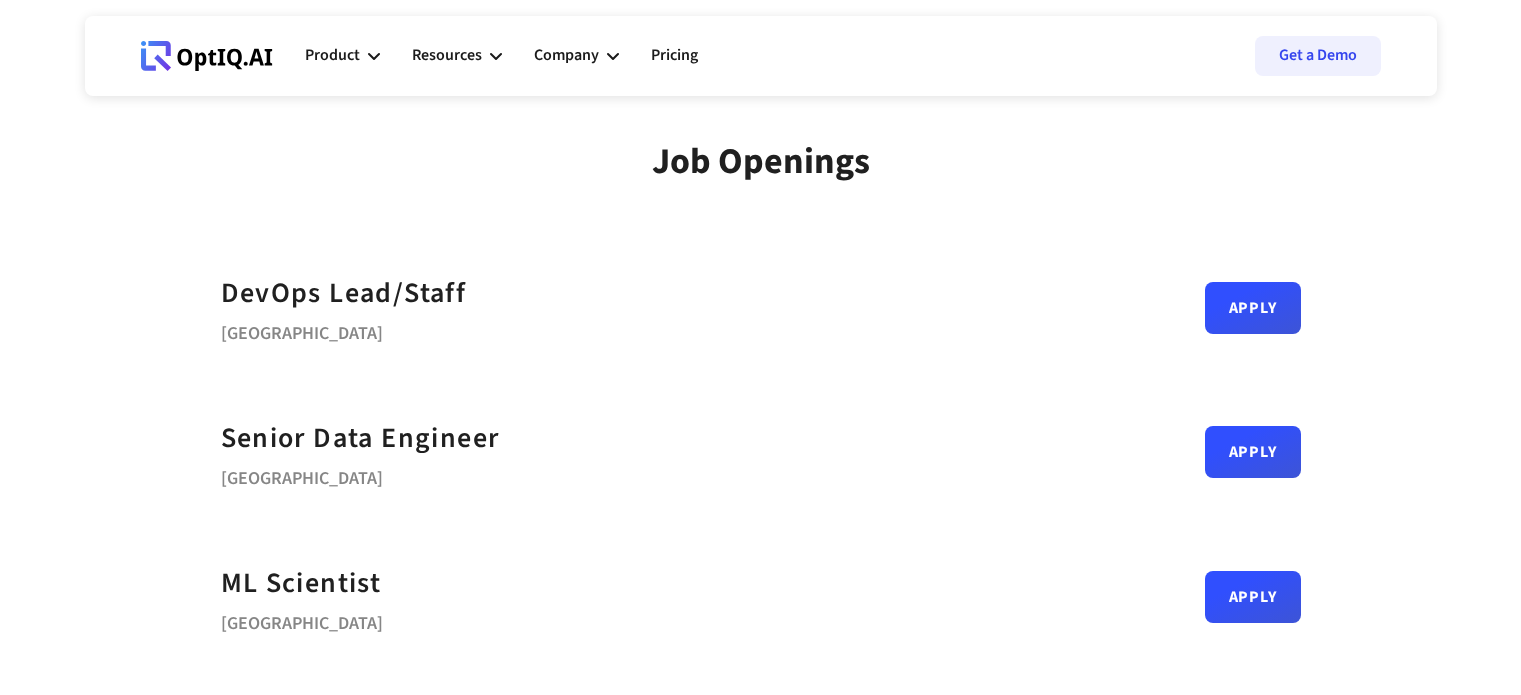 scroll, scrollTop: 0, scrollLeft: 0, axis: both 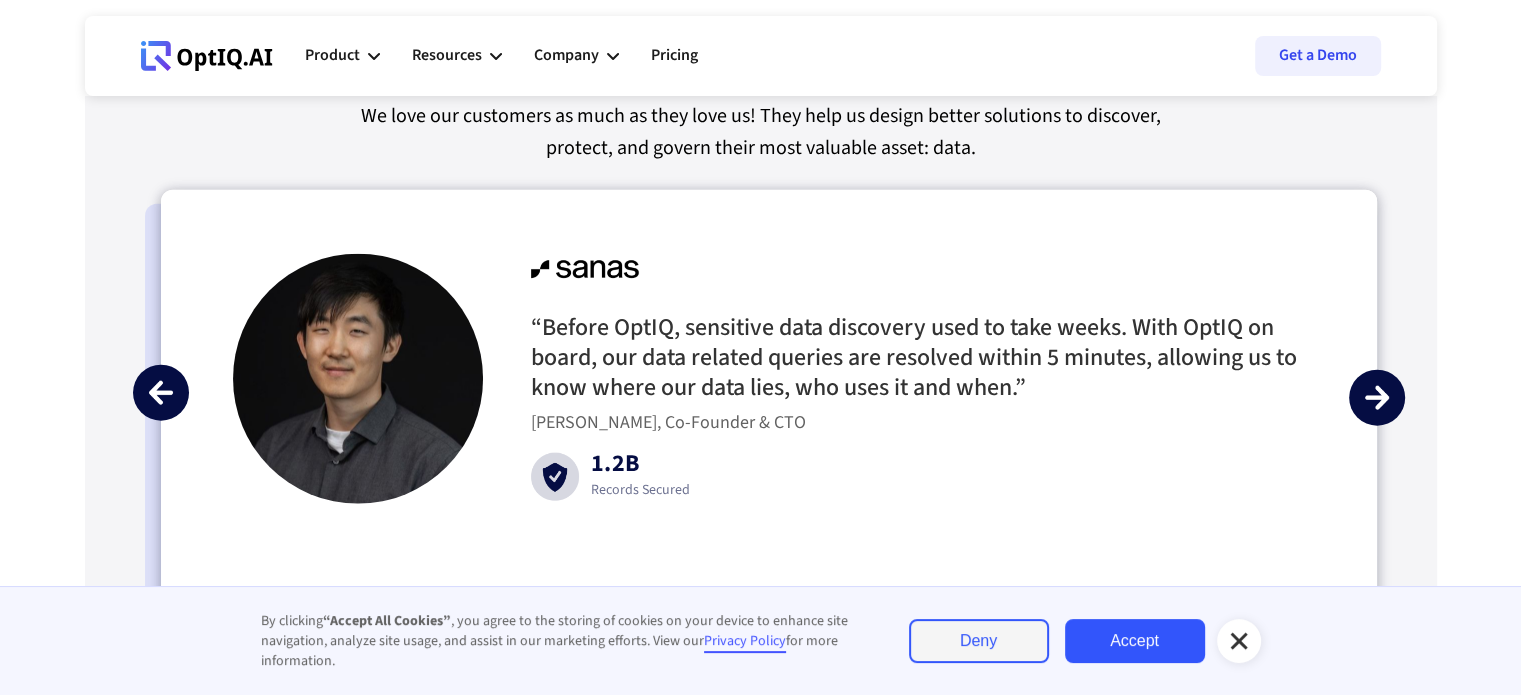 click at bounding box center (1377, 398) 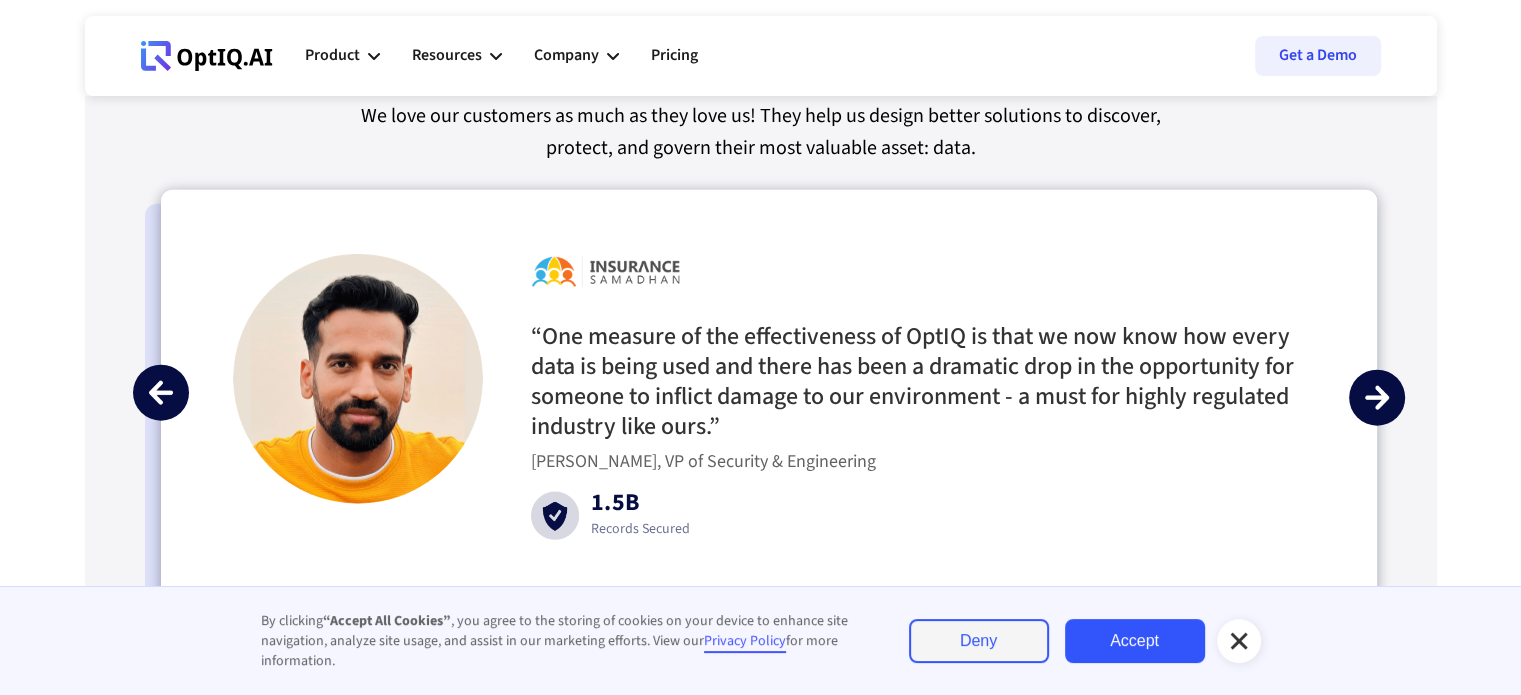 click at bounding box center [1377, 398] 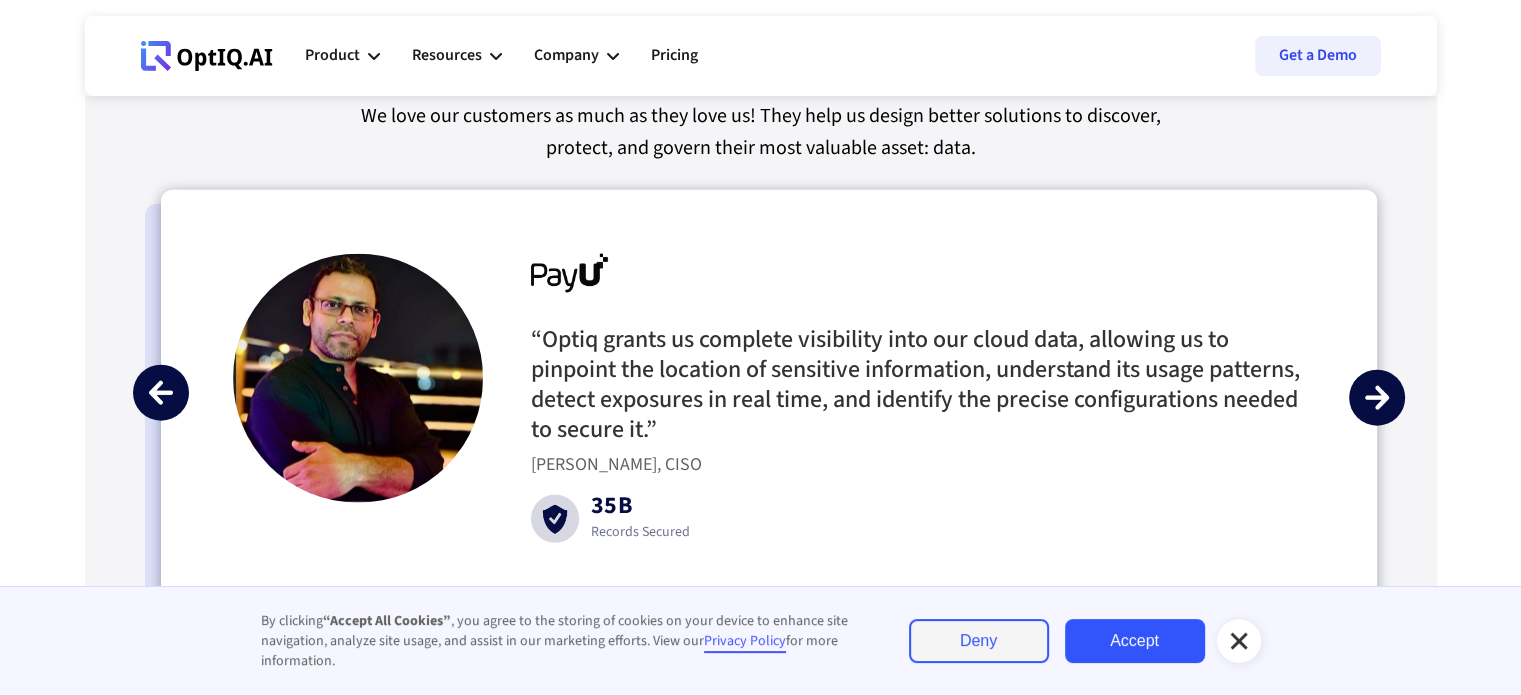 click at bounding box center [1377, 398] 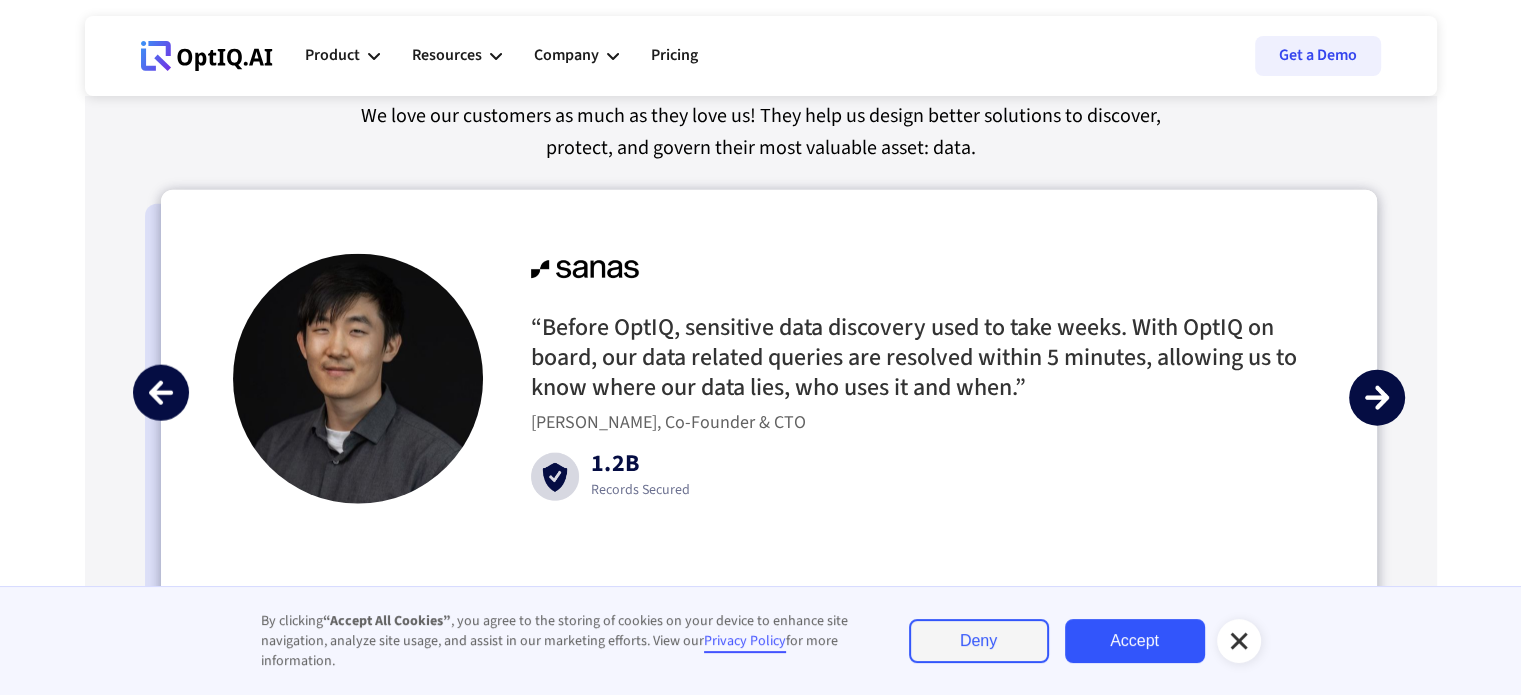 click at bounding box center [1377, 398] 